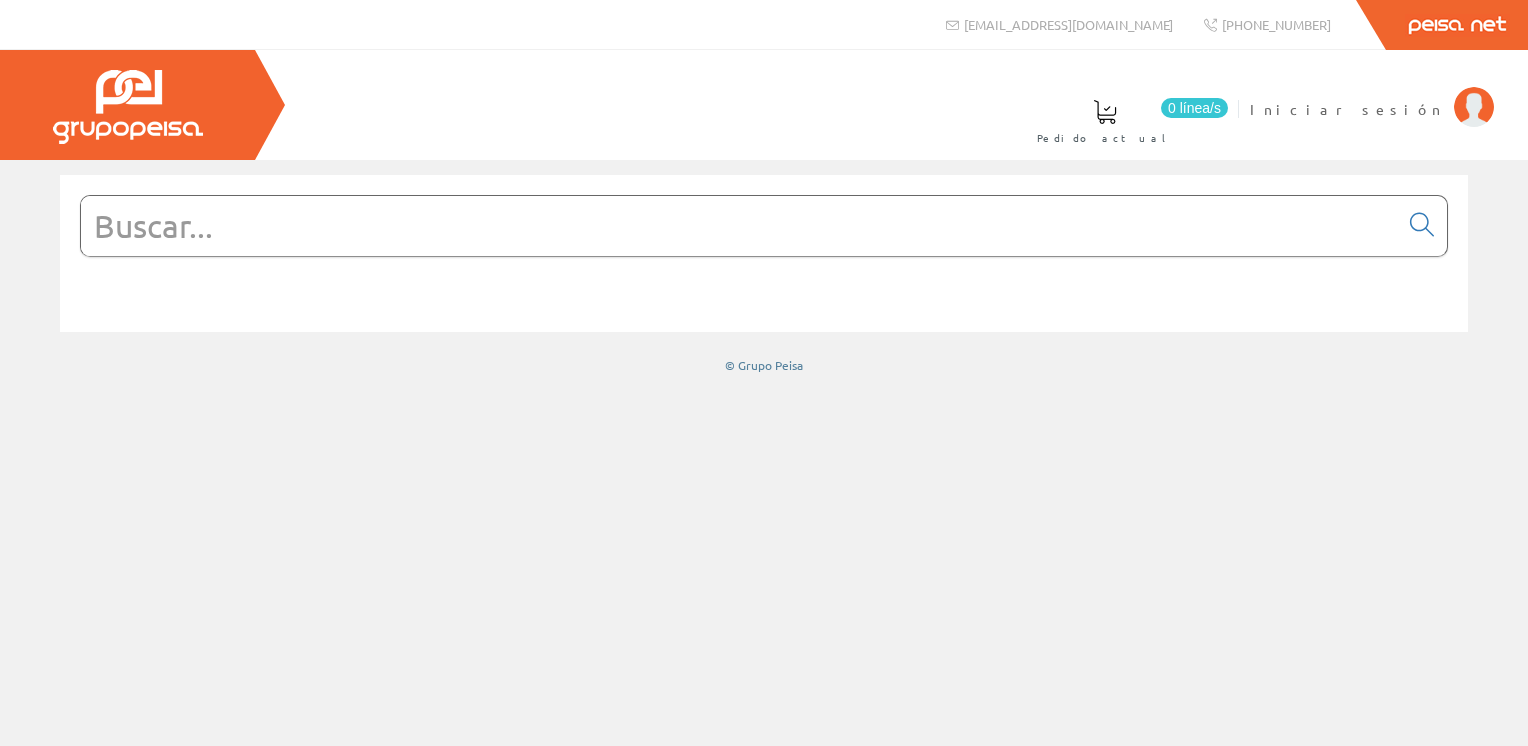 scroll, scrollTop: 0, scrollLeft: 0, axis: both 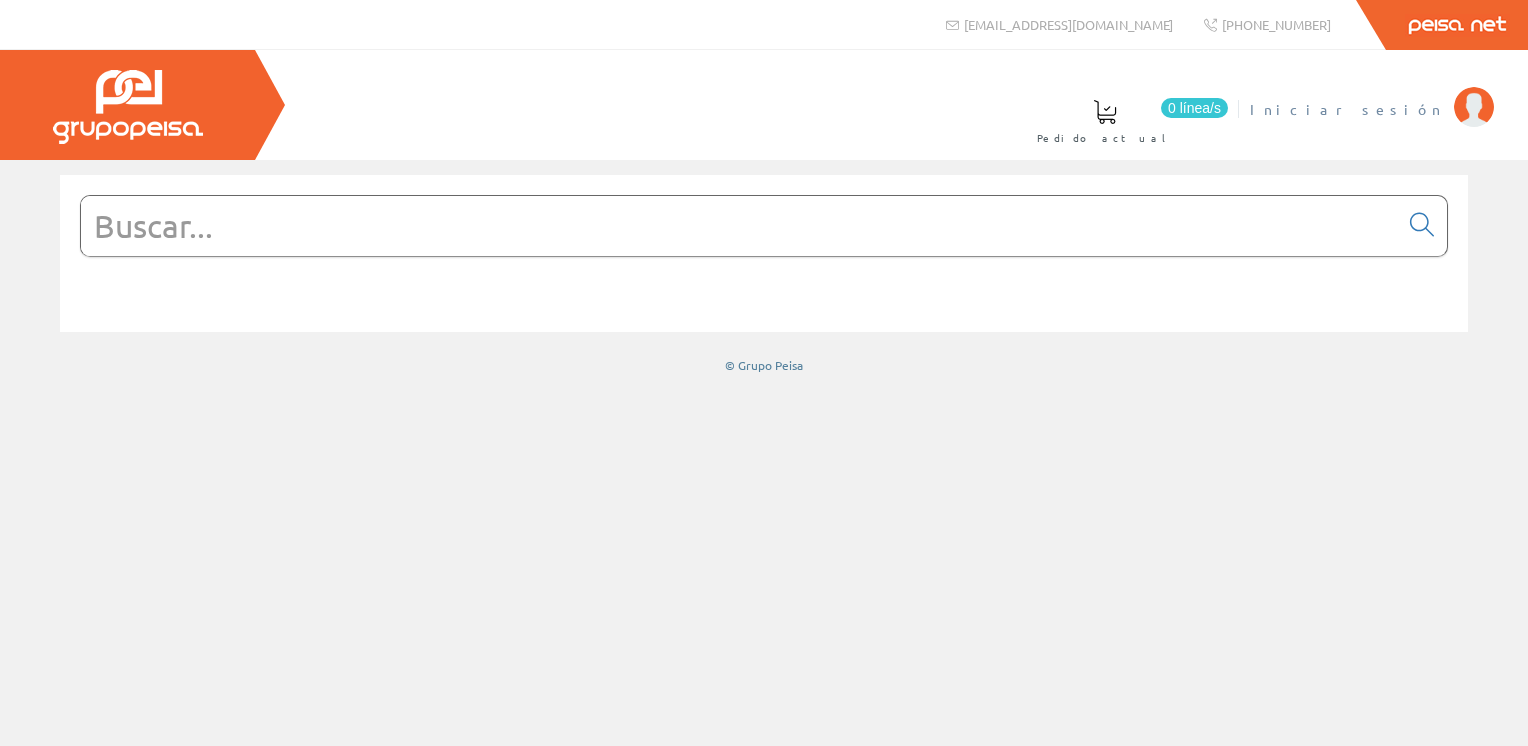 click on "Iniciar sesión" at bounding box center [1347, 109] 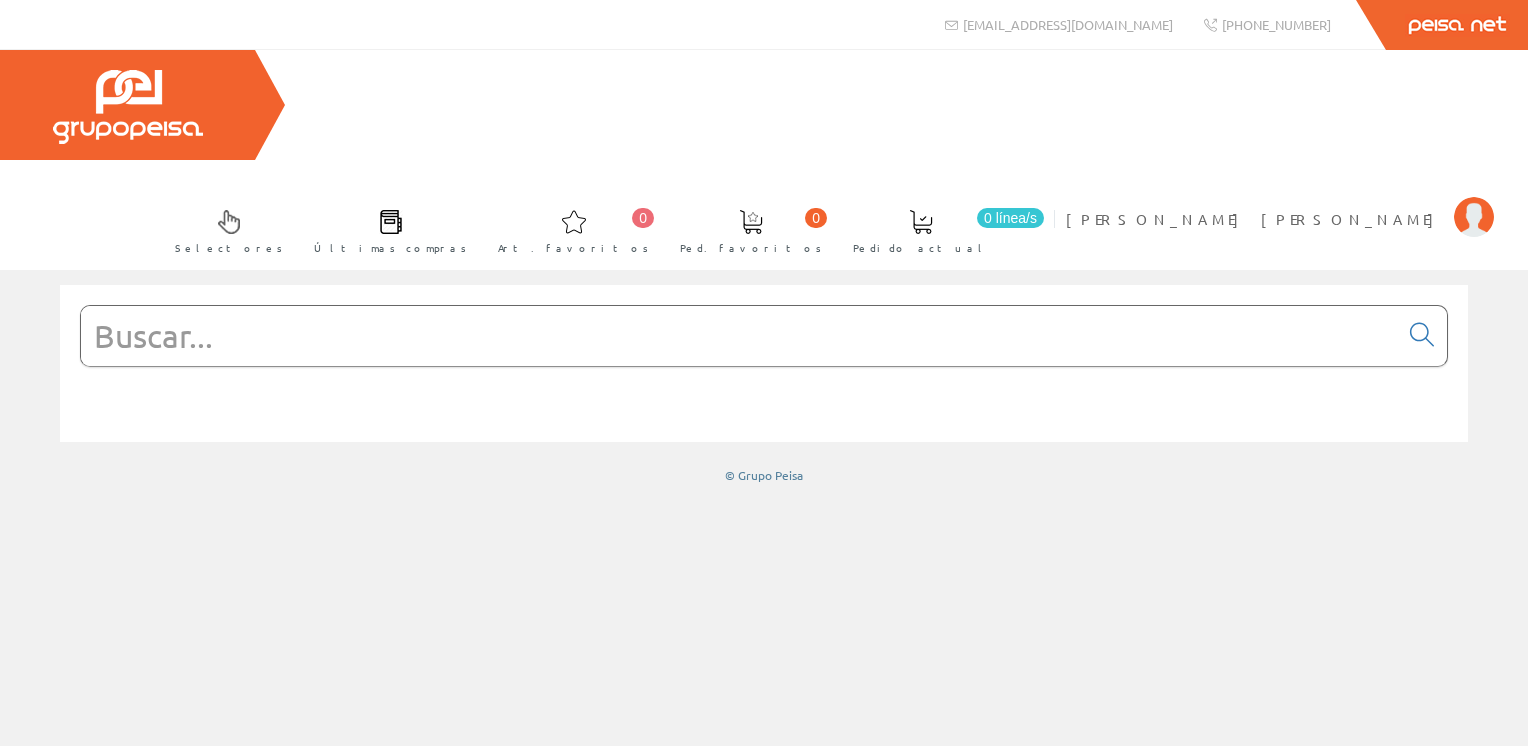 scroll, scrollTop: 0, scrollLeft: 0, axis: both 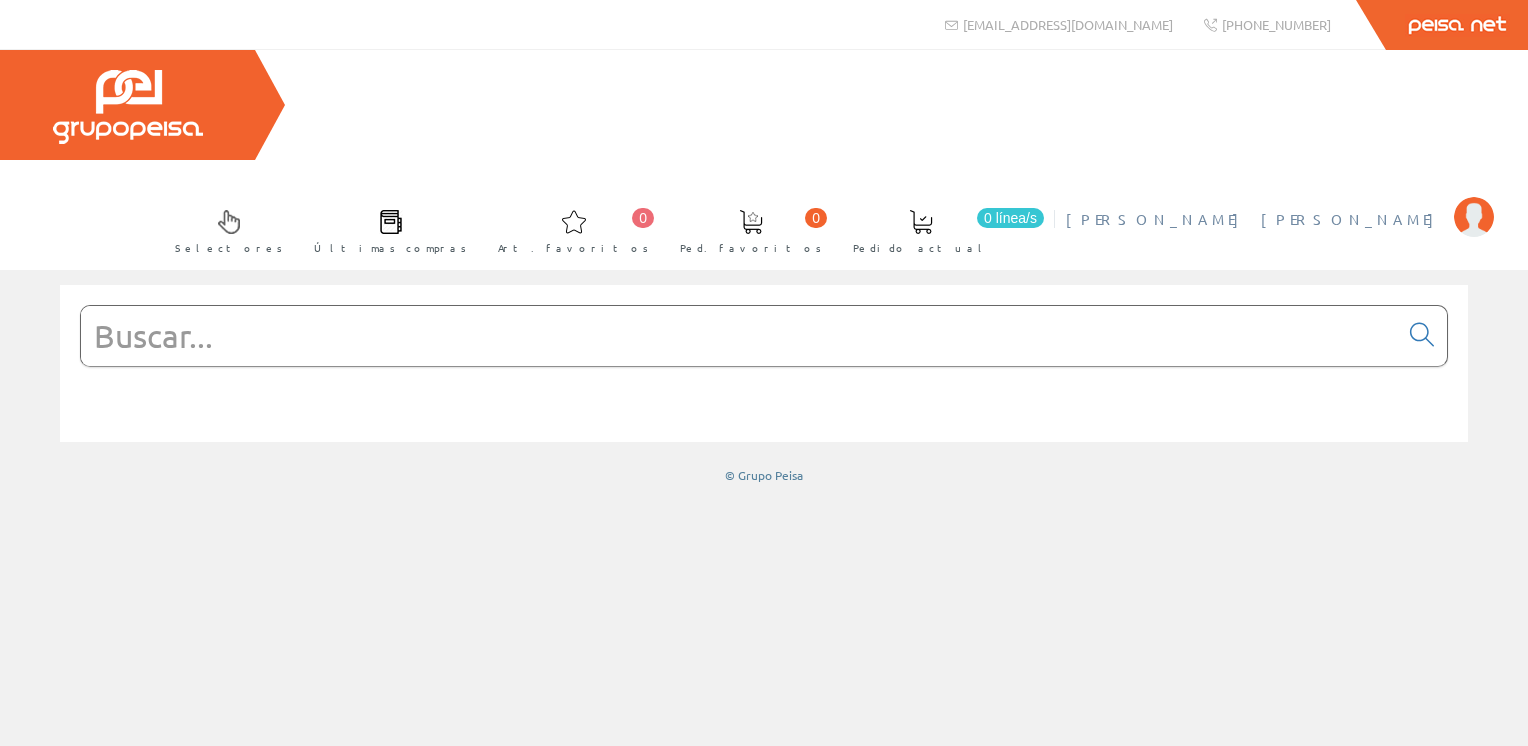 click on "[PERSON_NAME] [PERSON_NAME]" at bounding box center (1255, 219) 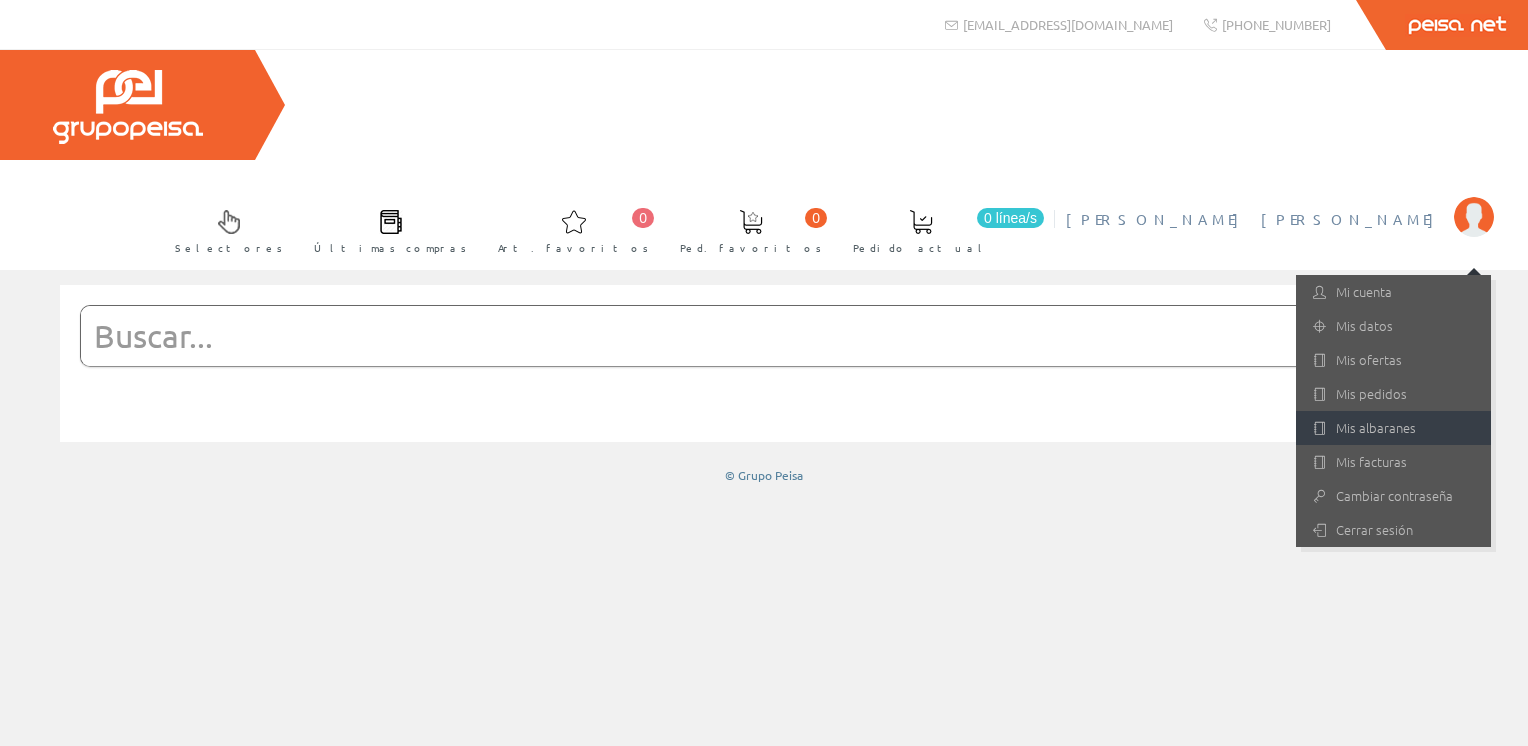 click on "Mis albaranes" at bounding box center [1393, 428] 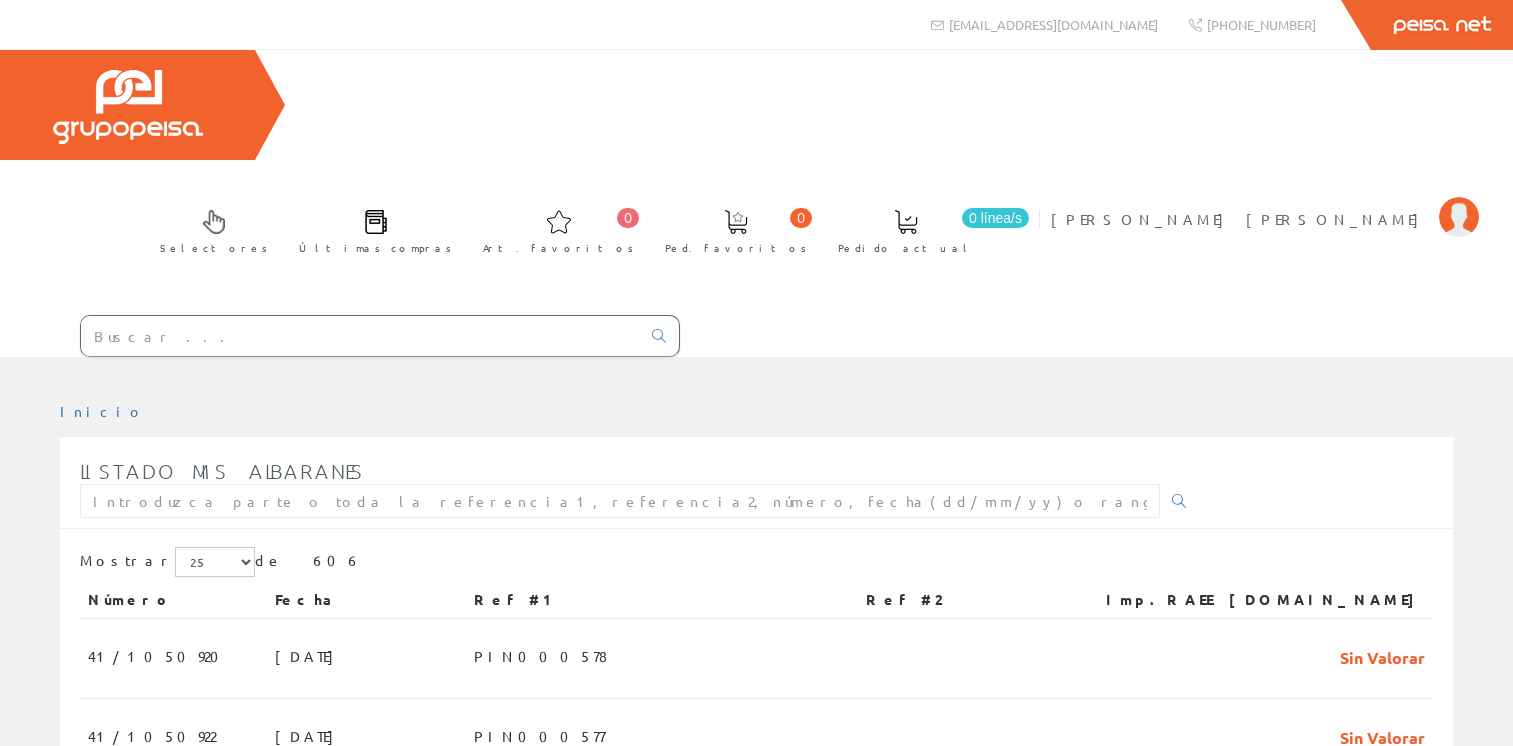 scroll, scrollTop: 0, scrollLeft: 0, axis: both 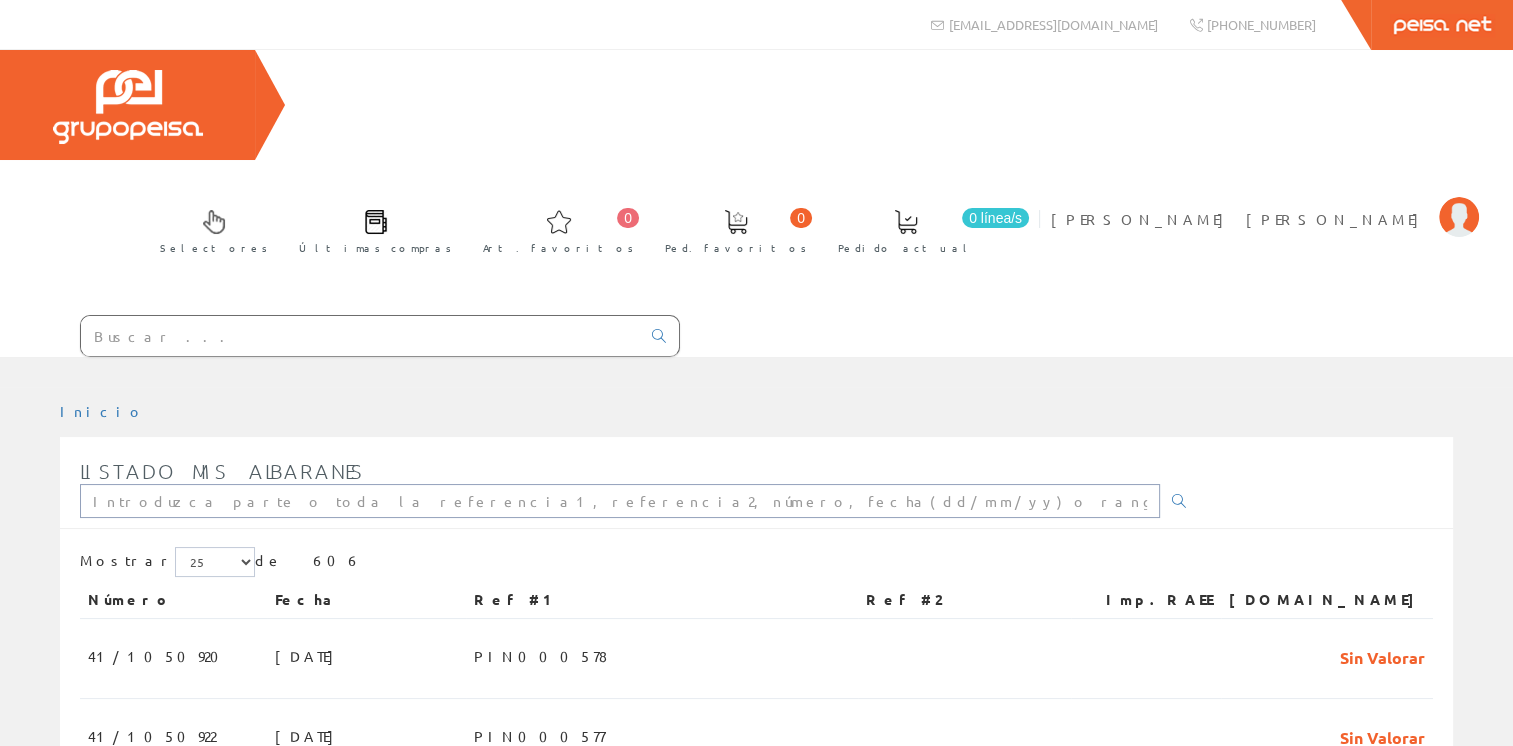click at bounding box center (620, 501) 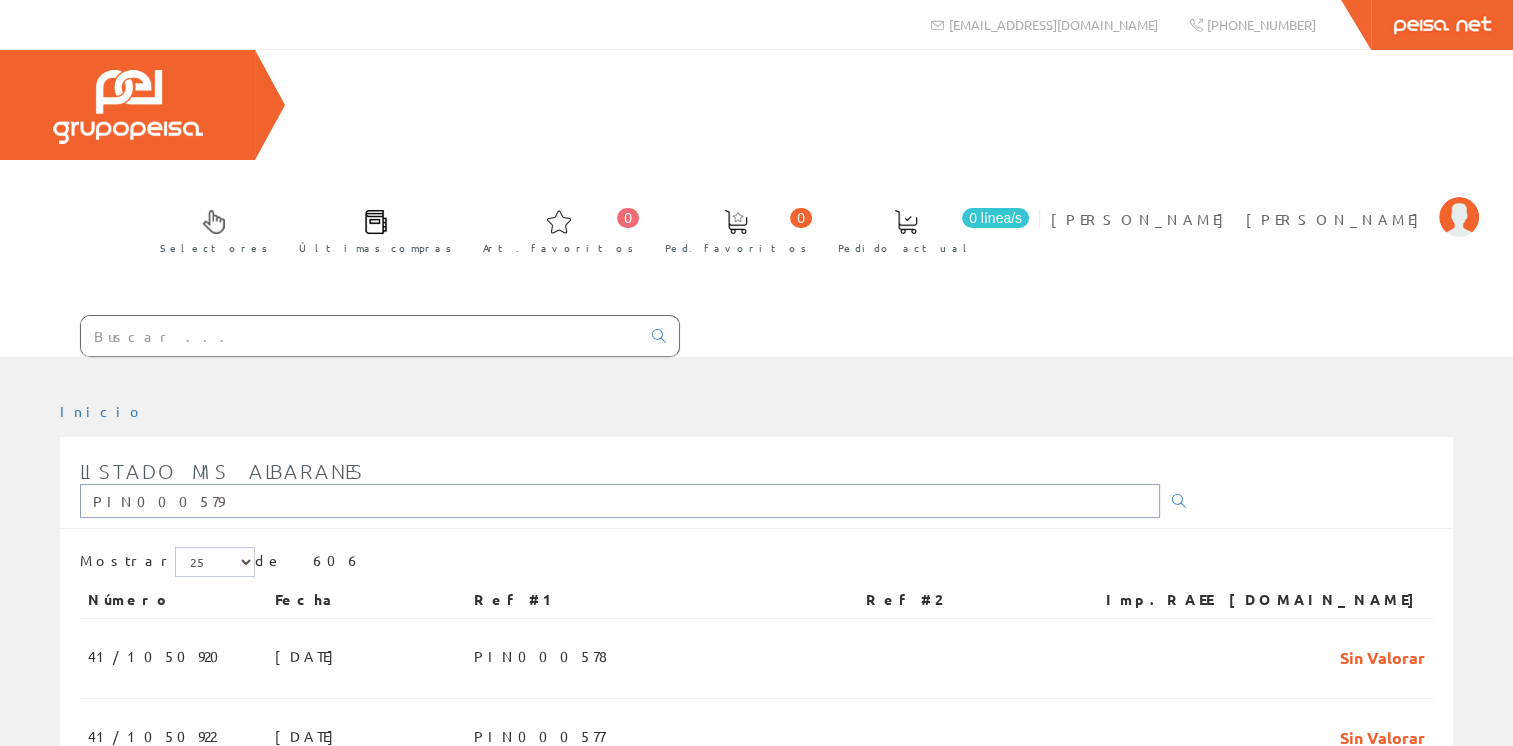 type on "PIN000579" 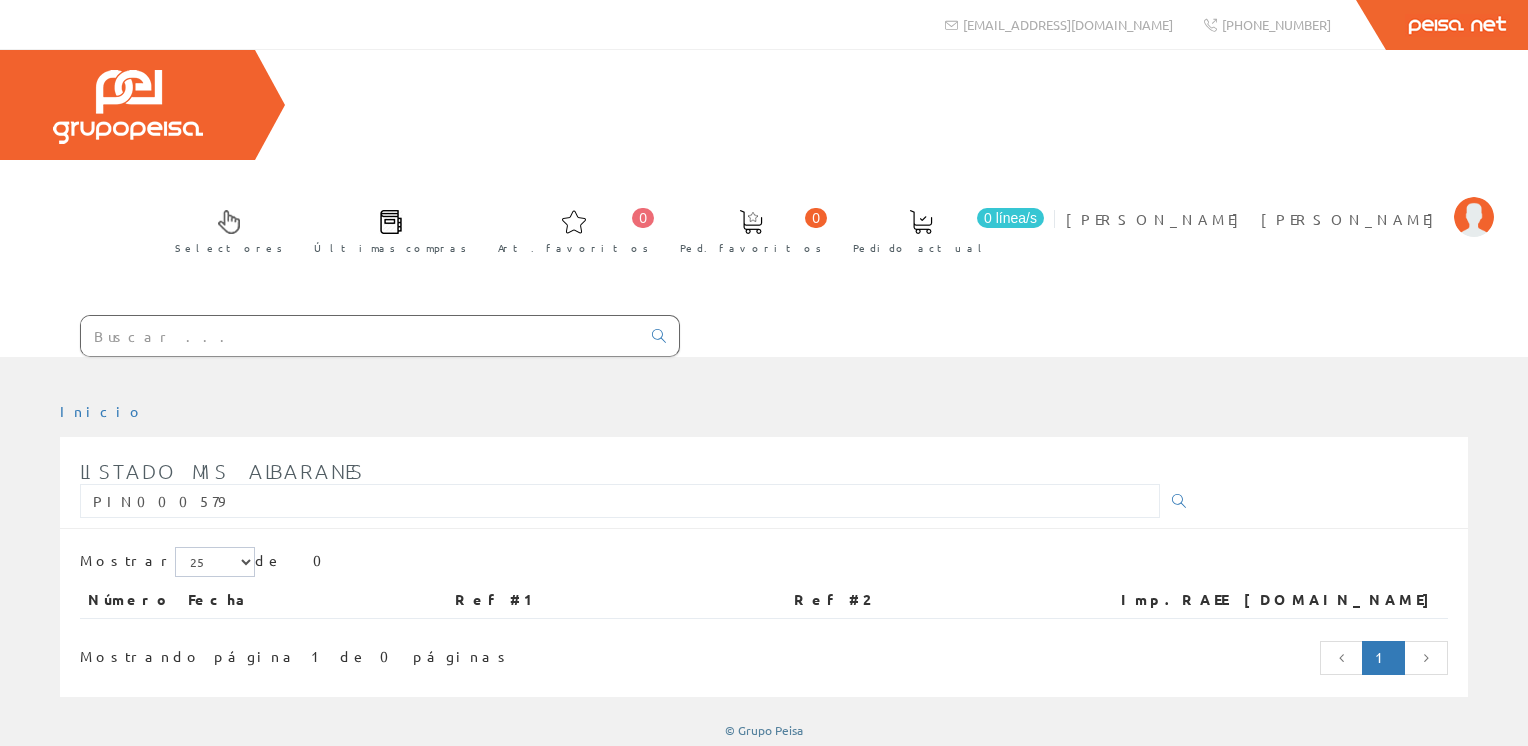 scroll, scrollTop: 0, scrollLeft: 0, axis: both 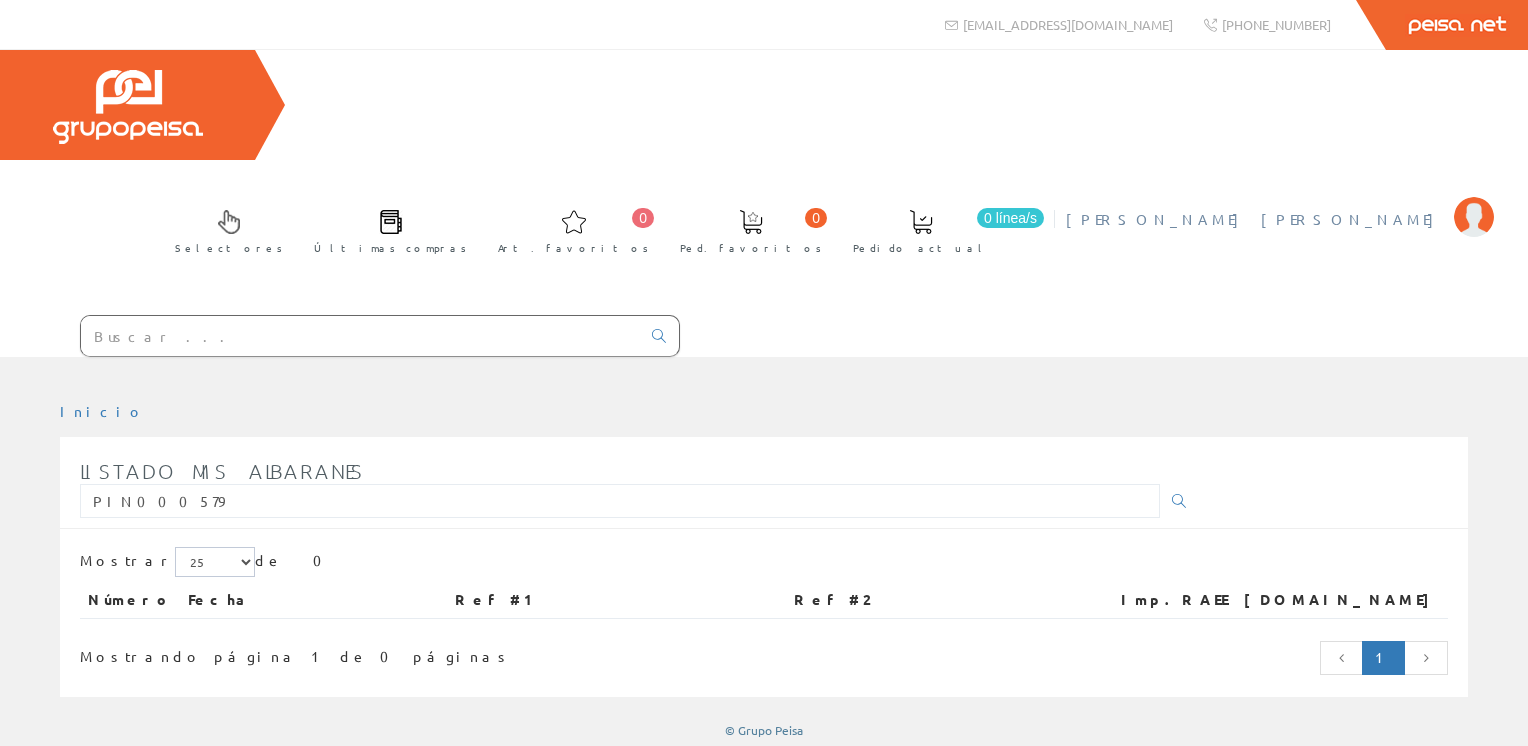click on "Oscar Sanchez Gutiérrez" at bounding box center [1255, 219] 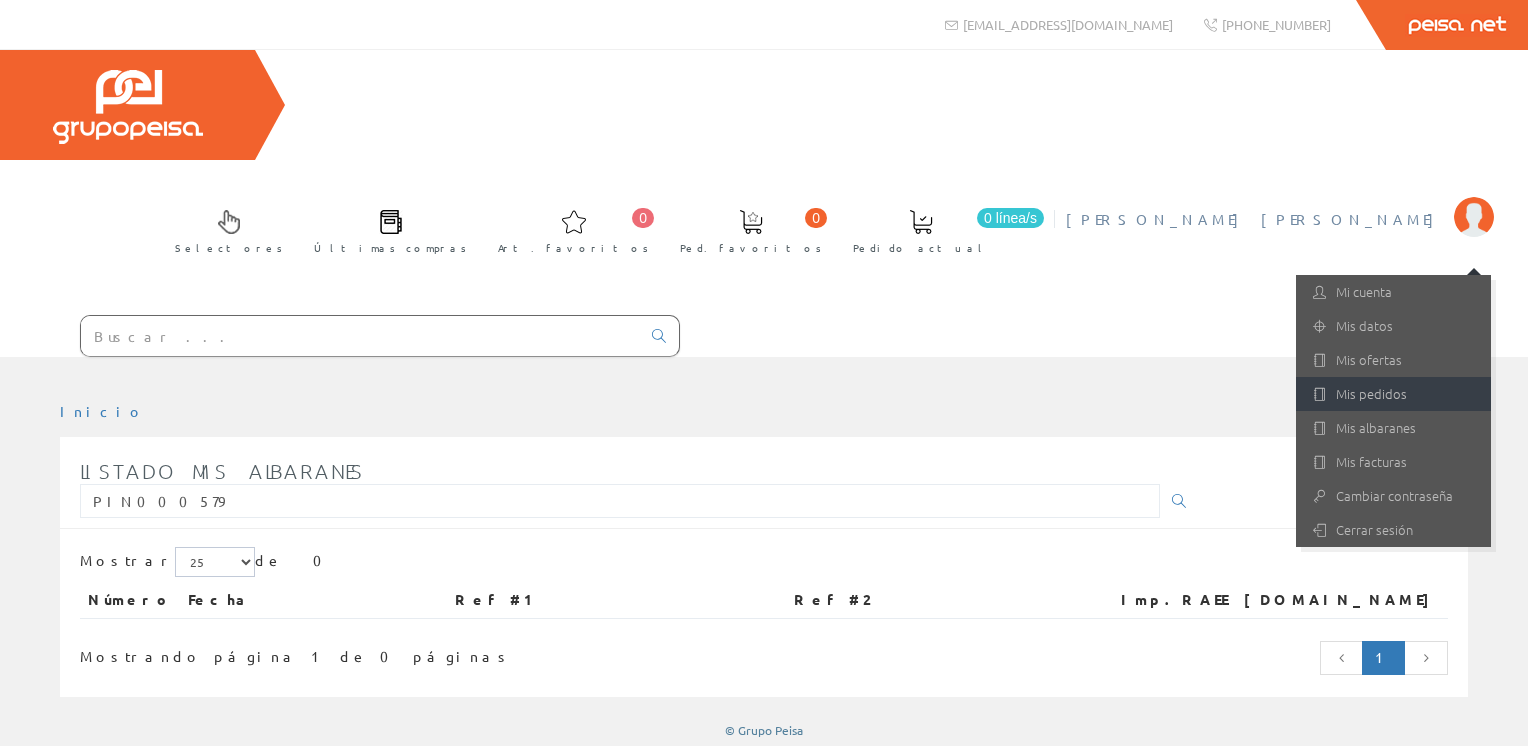click on "Mis pedidos" at bounding box center [1393, 394] 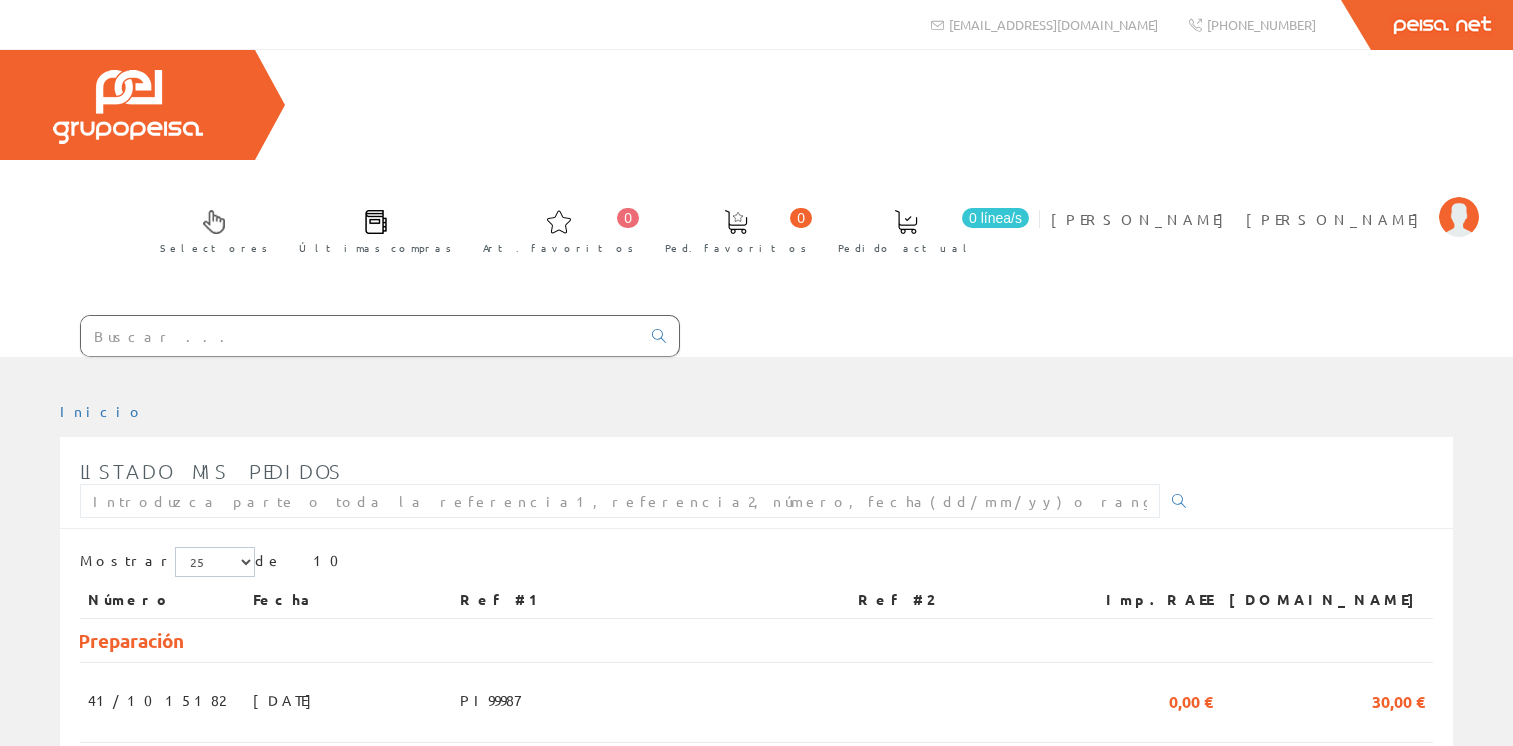 scroll, scrollTop: 0, scrollLeft: 0, axis: both 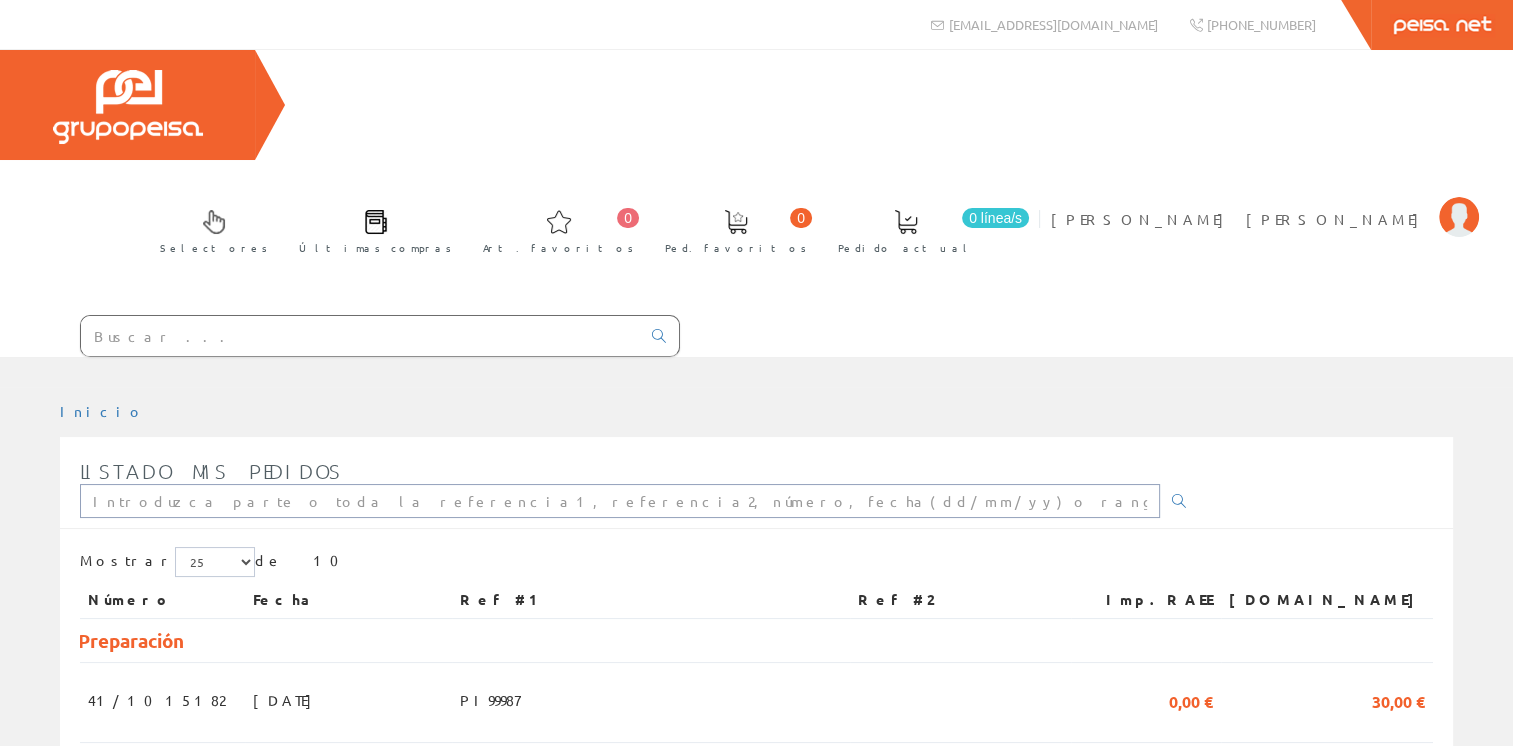 click at bounding box center [620, 501] 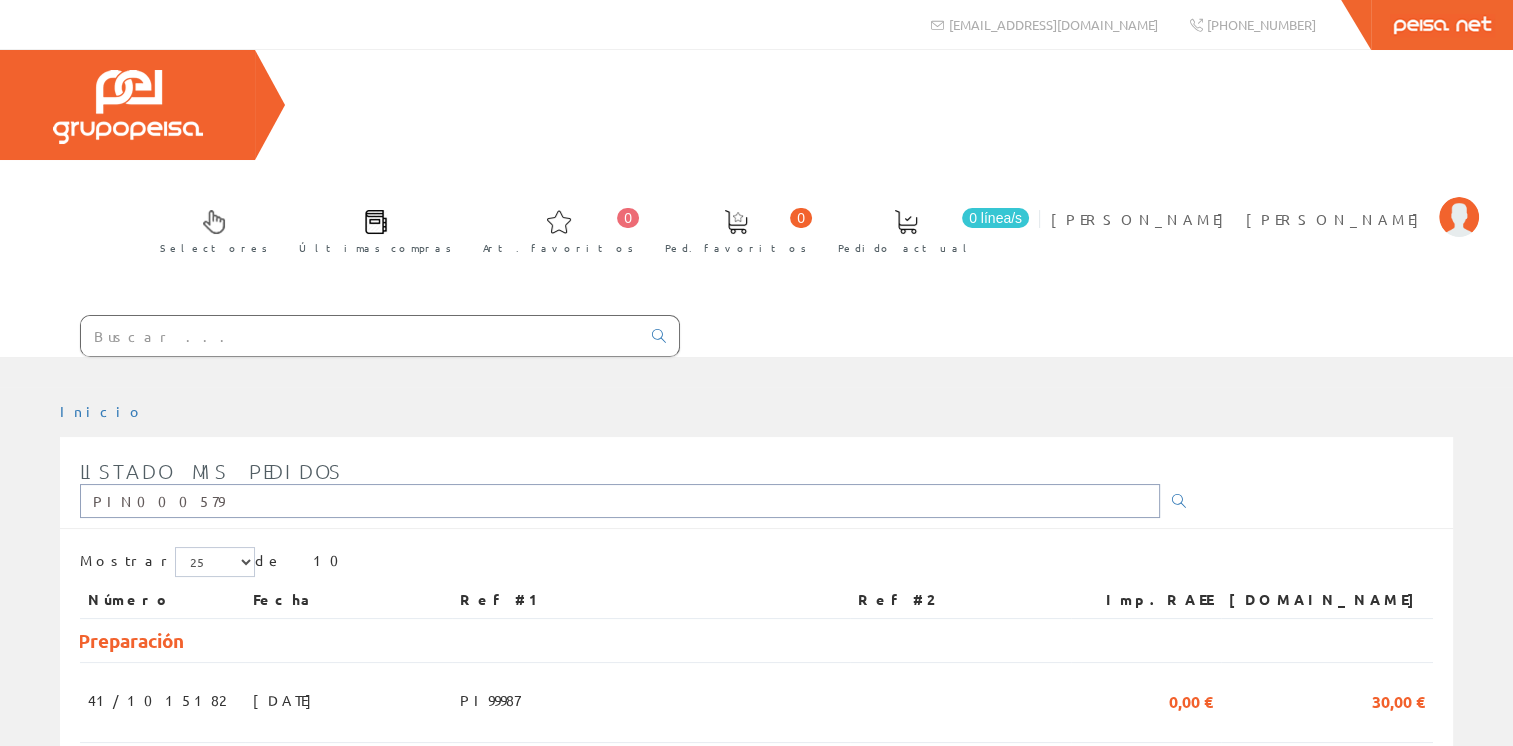type on "PIN000579" 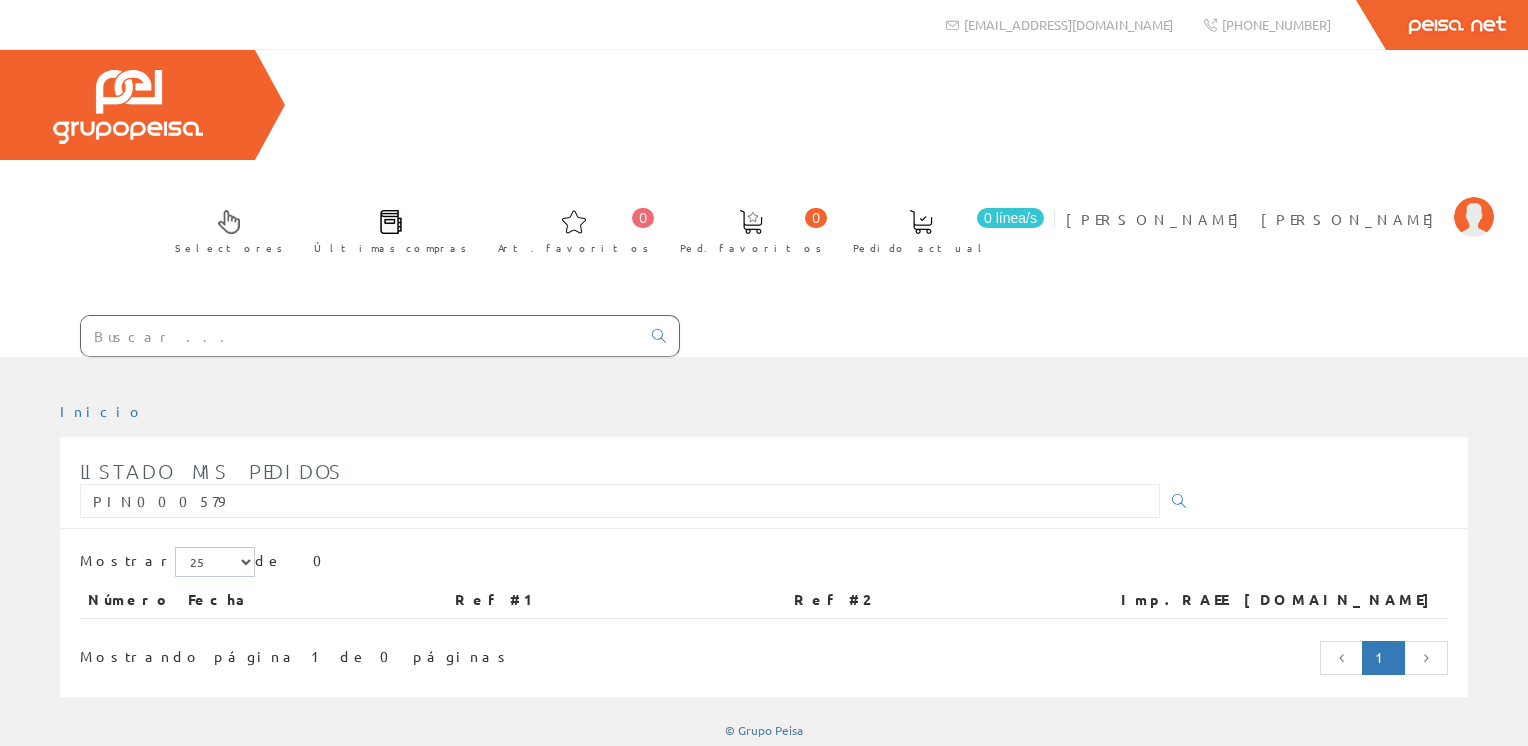 scroll, scrollTop: 0, scrollLeft: 0, axis: both 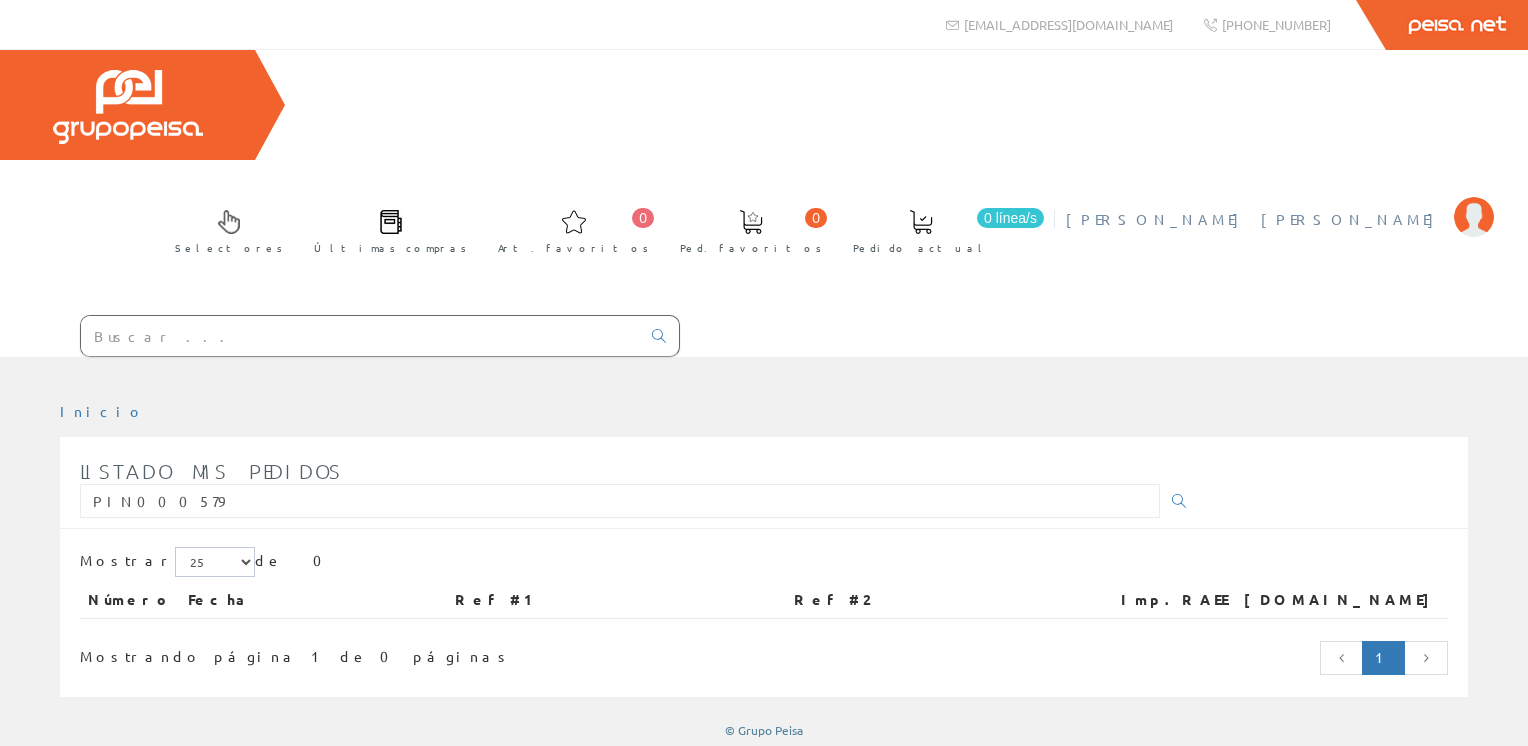 click on "[PERSON_NAME] [PERSON_NAME]" at bounding box center [1255, 219] 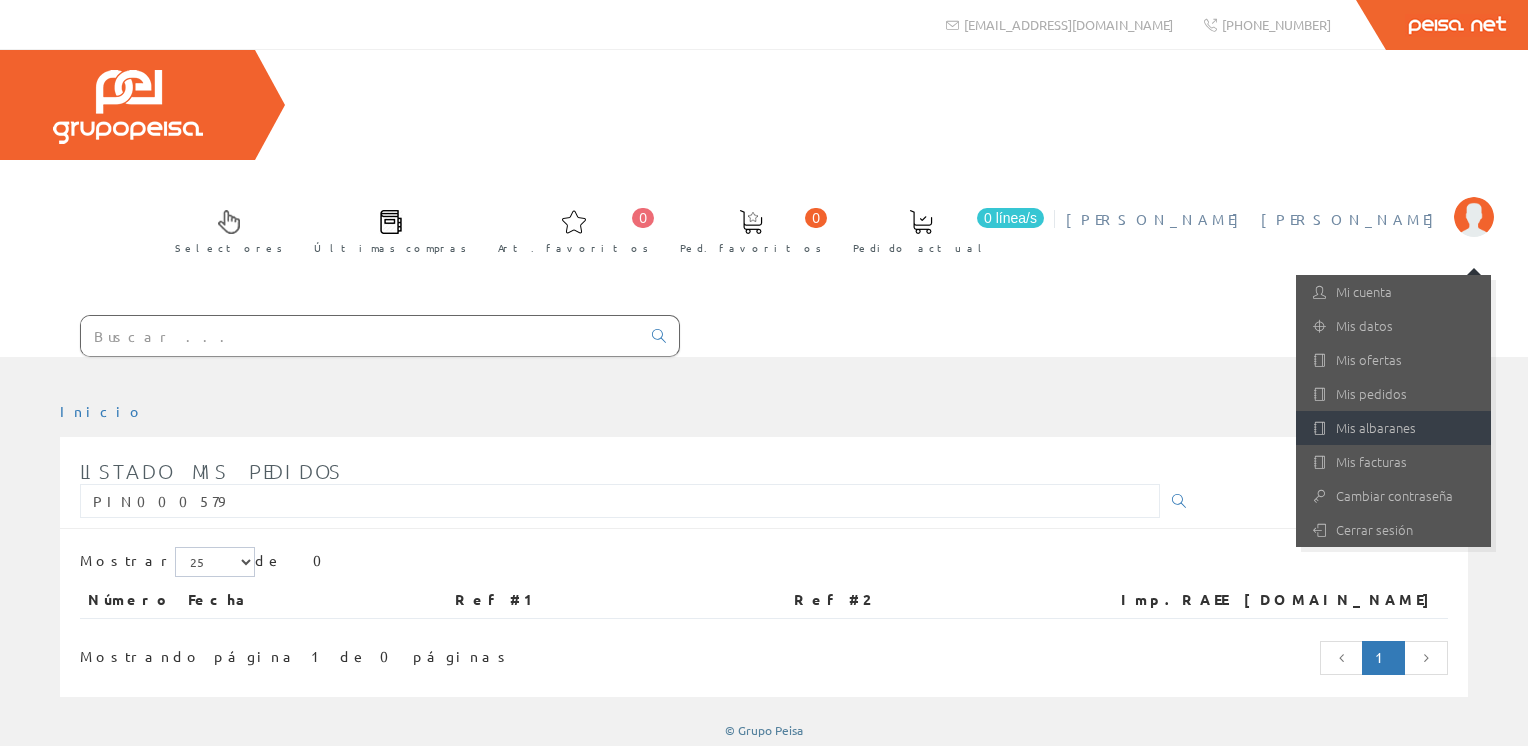 click on "Mis albaranes" at bounding box center (1393, 428) 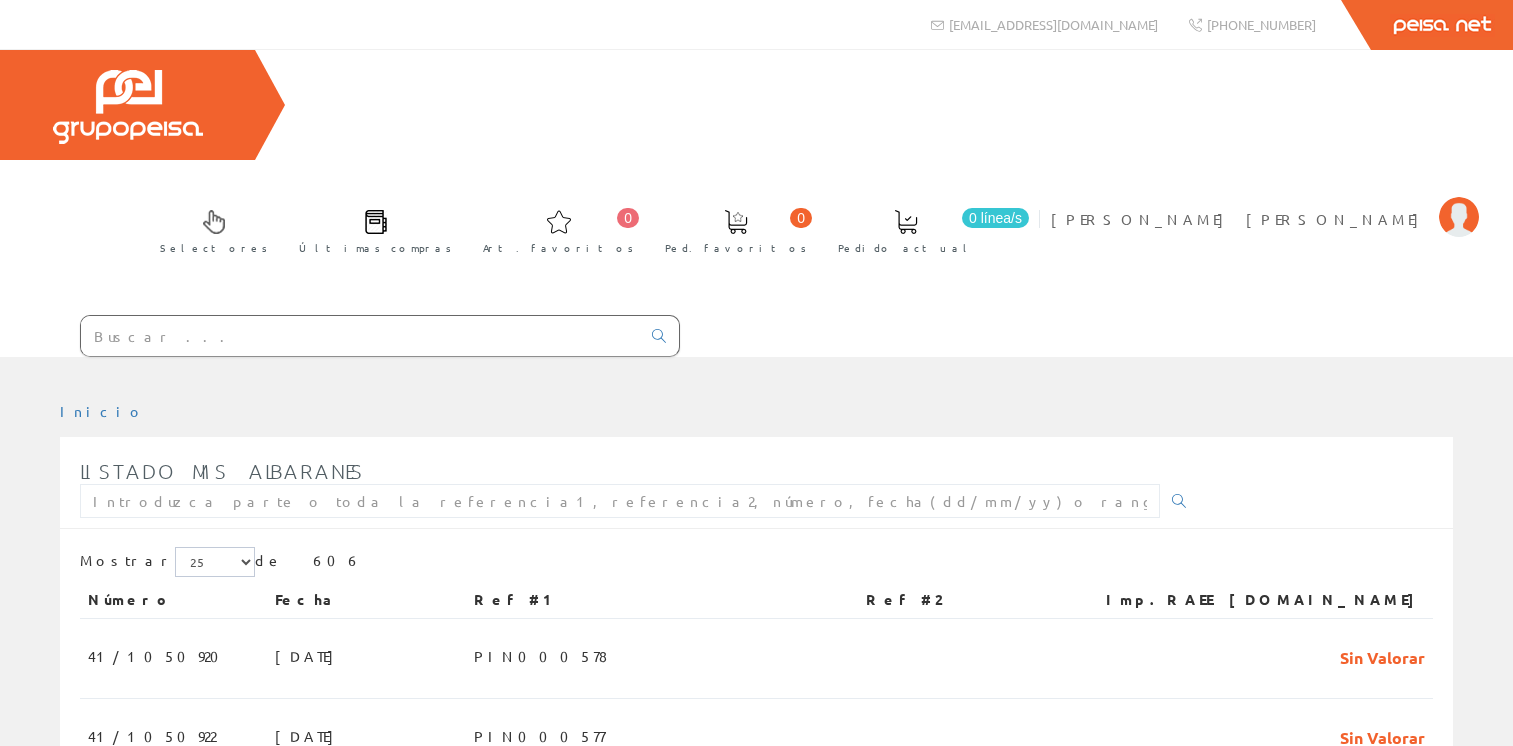 scroll, scrollTop: 0, scrollLeft: 0, axis: both 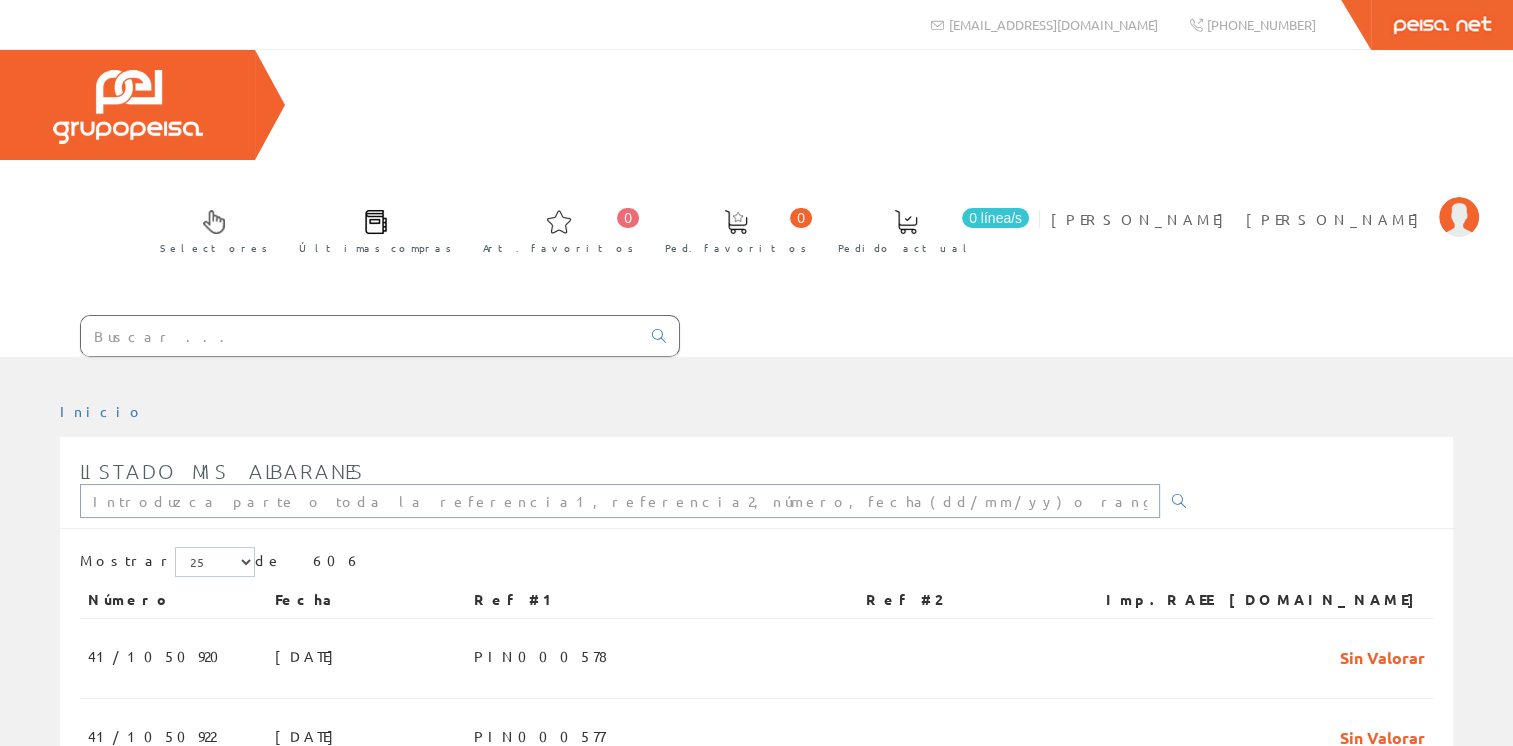 click at bounding box center (620, 501) 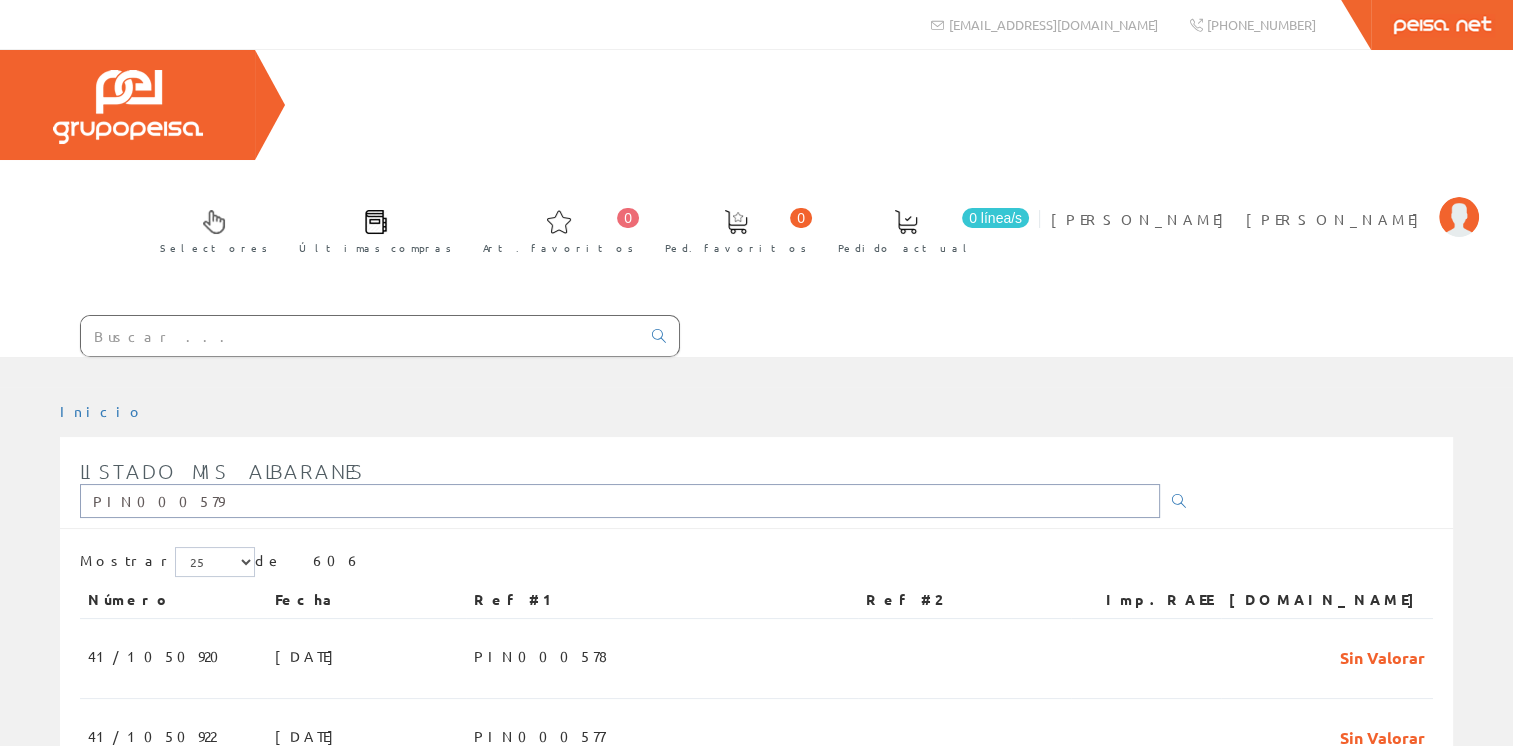 type on "PIN000579" 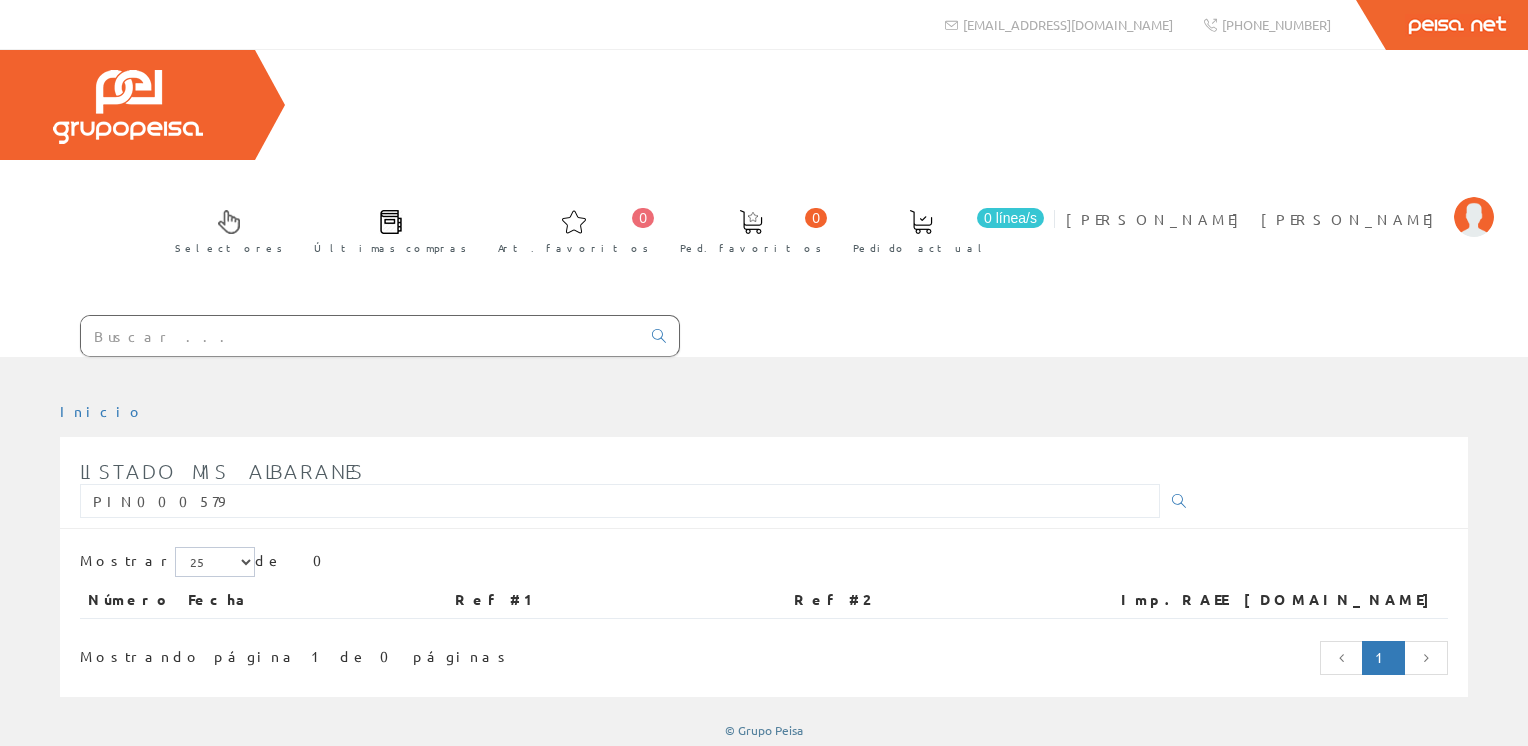 scroll, scrollTop: 0, scrollLeft: 0, axis: both 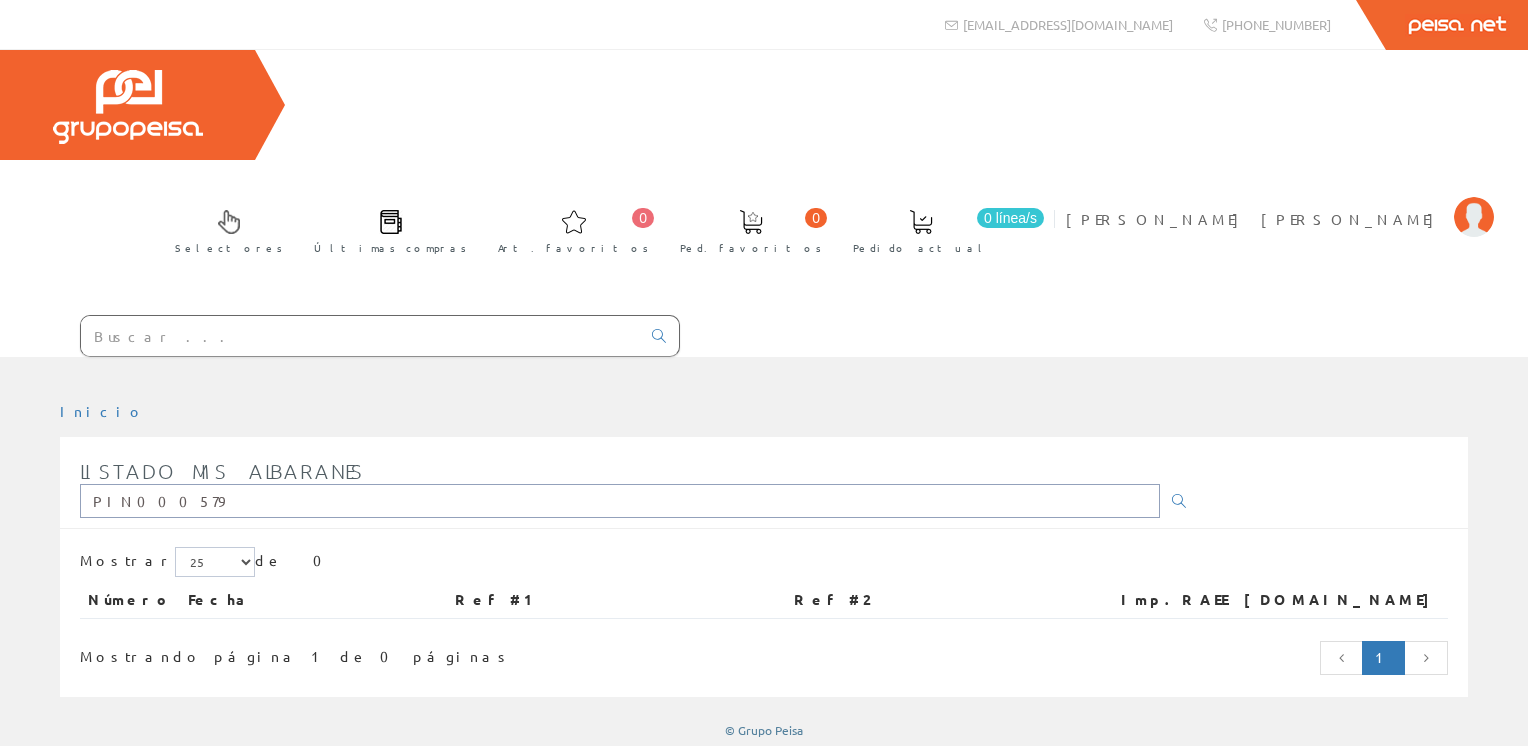 drag, startPoint x: 191, startPoint y: 390, endPoint x: 0, endPoint y: 394, distance: 191.04189 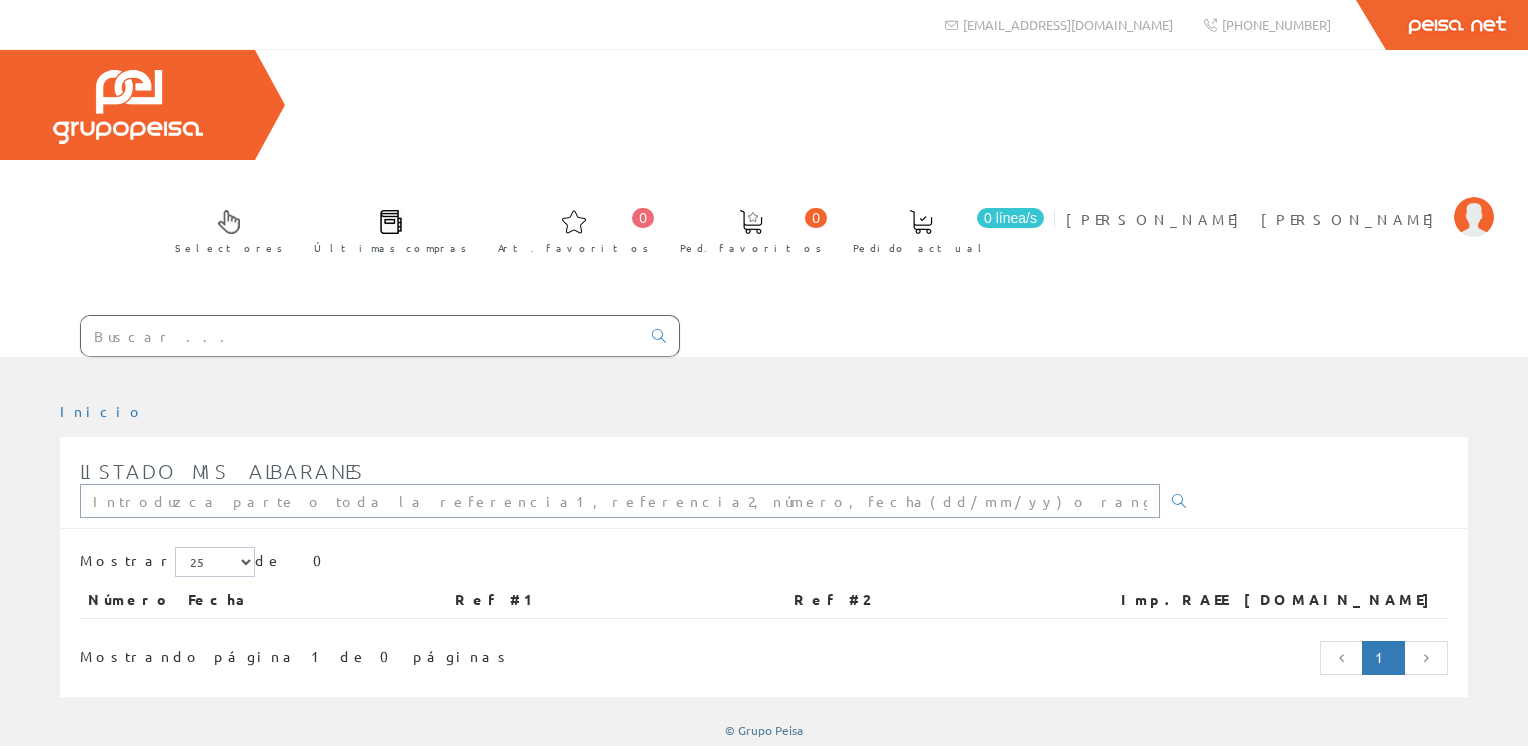 type 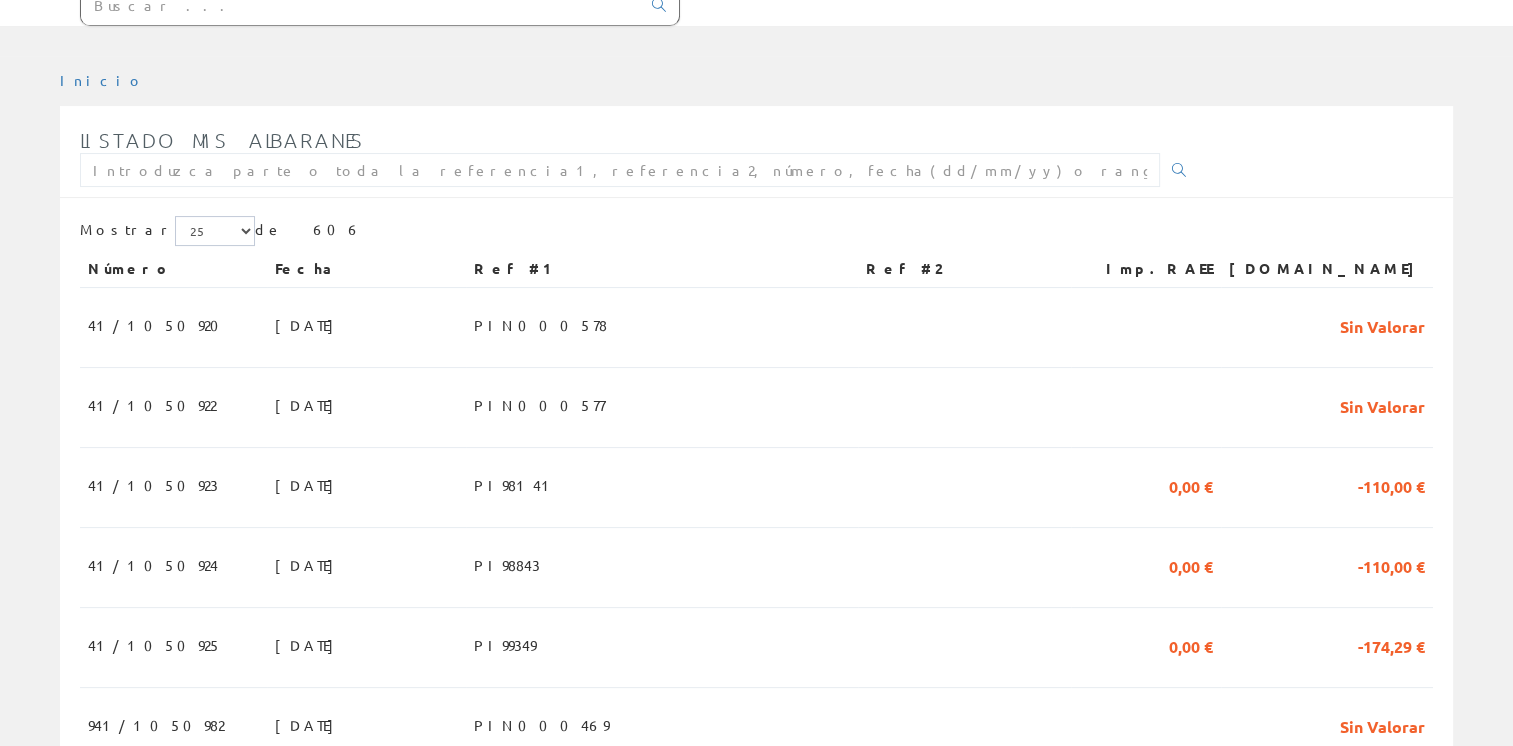 scroll, scrollTop: 92, scrollLeft: 0, axis: vertical 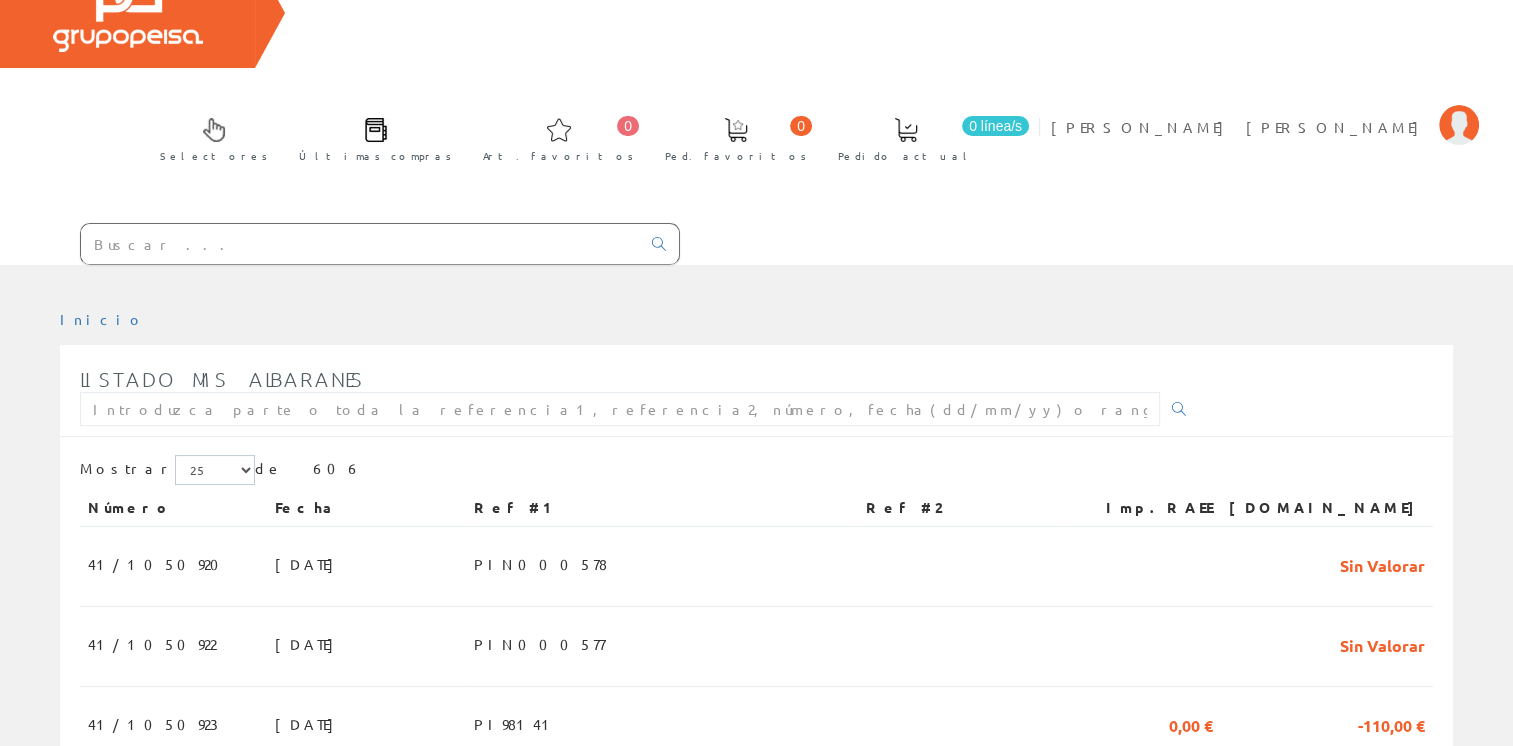 click at bounding box center (360, 244) 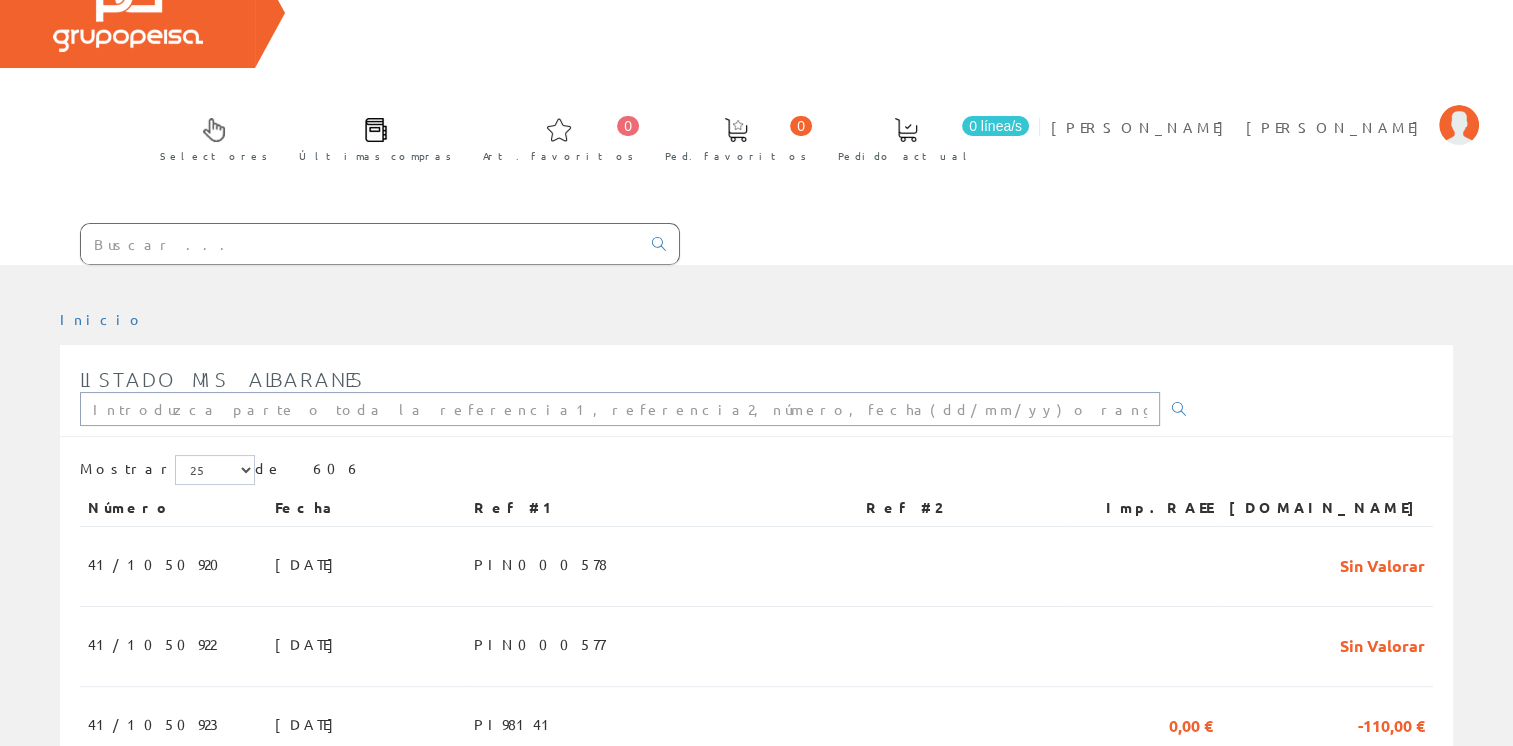 click at bounding box center (620, 409) 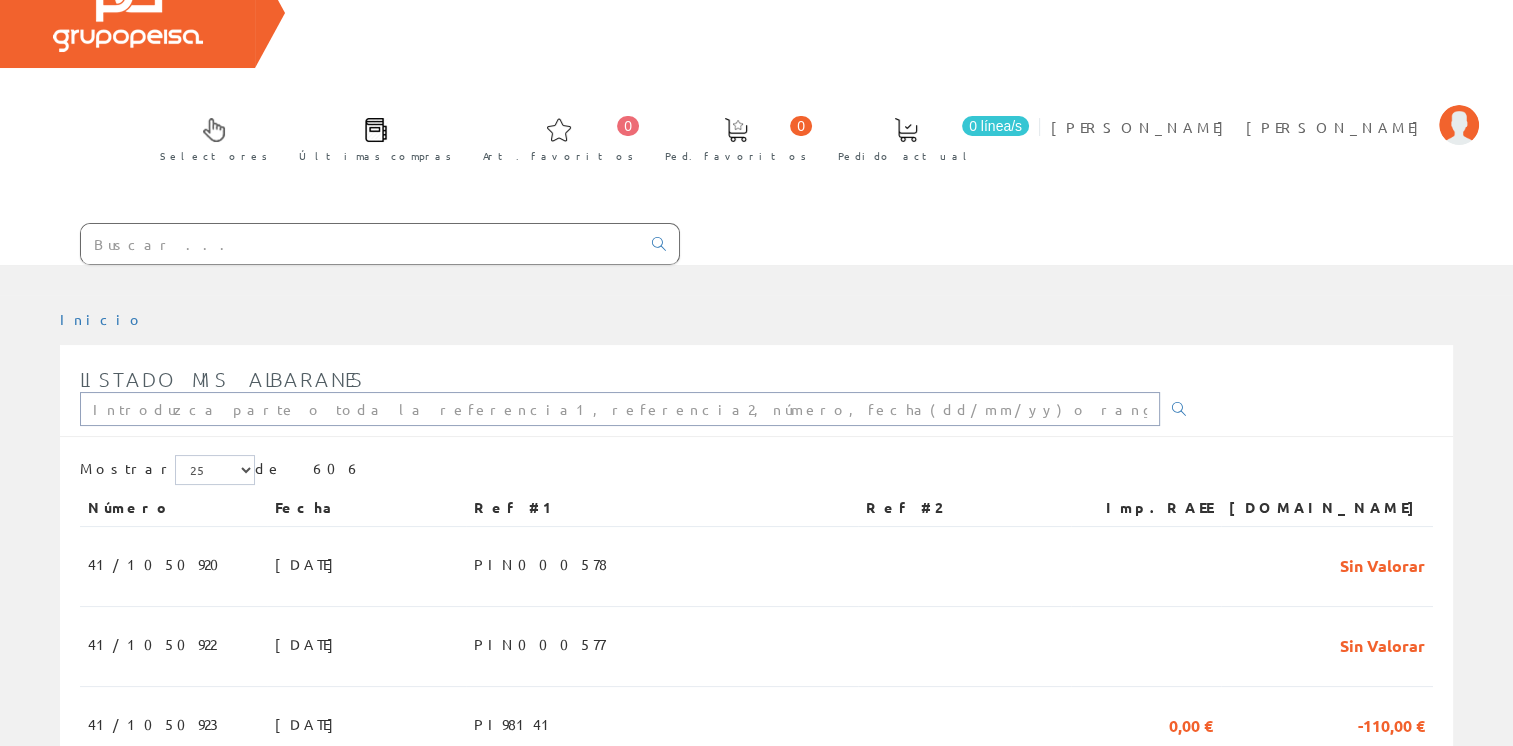 paste on "PIN000579" 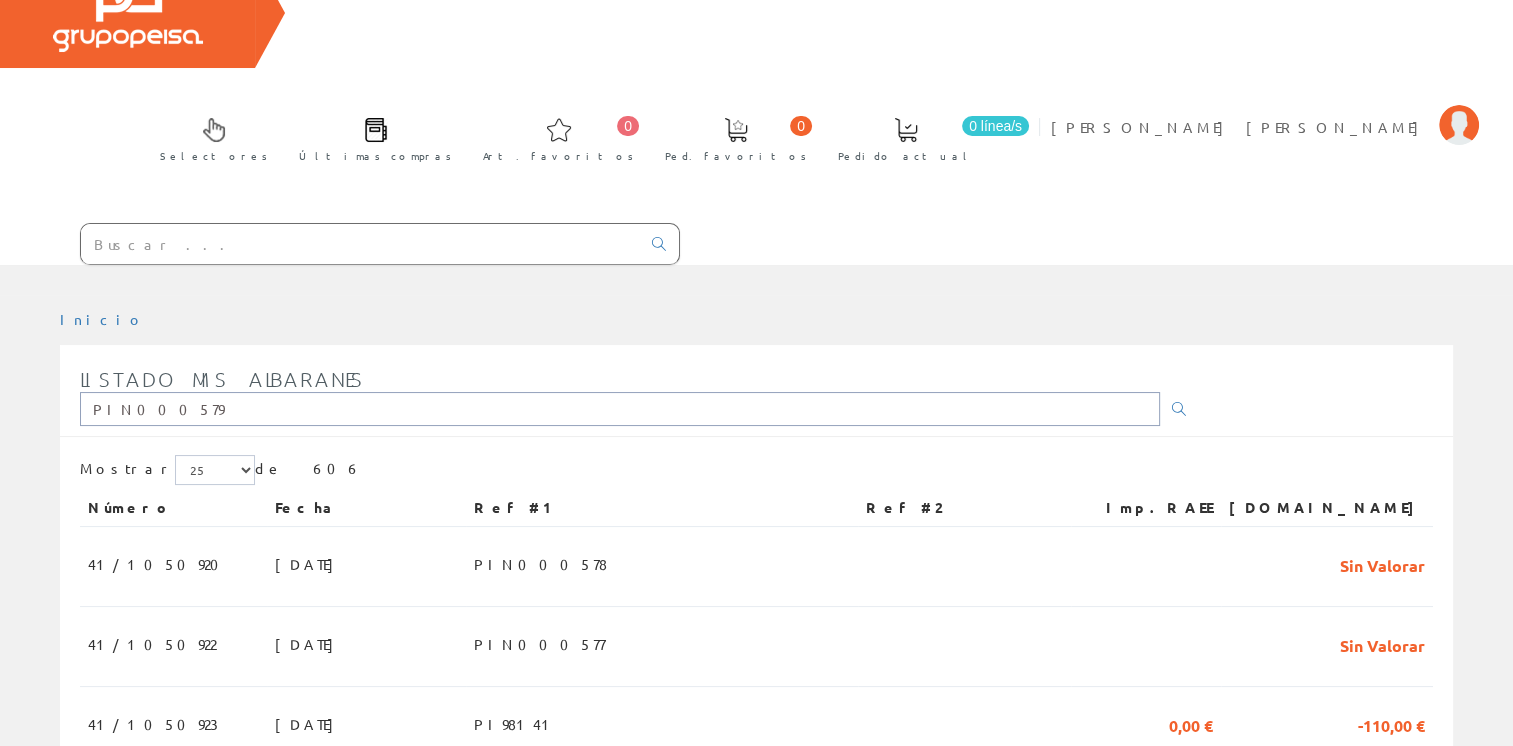 type on "PIN000579" 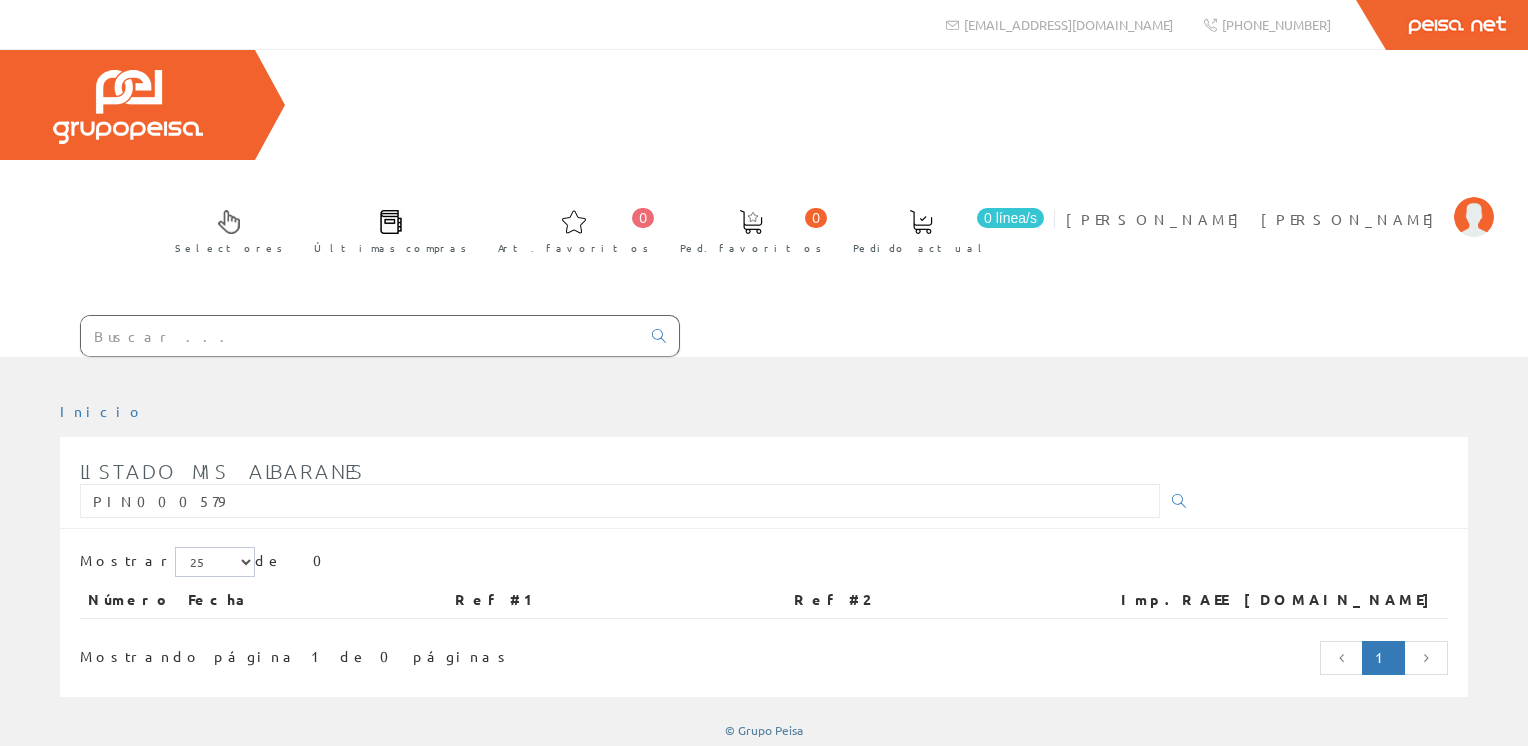 scroll, scrollTop: 0, scrollLeft: 0, axis: both 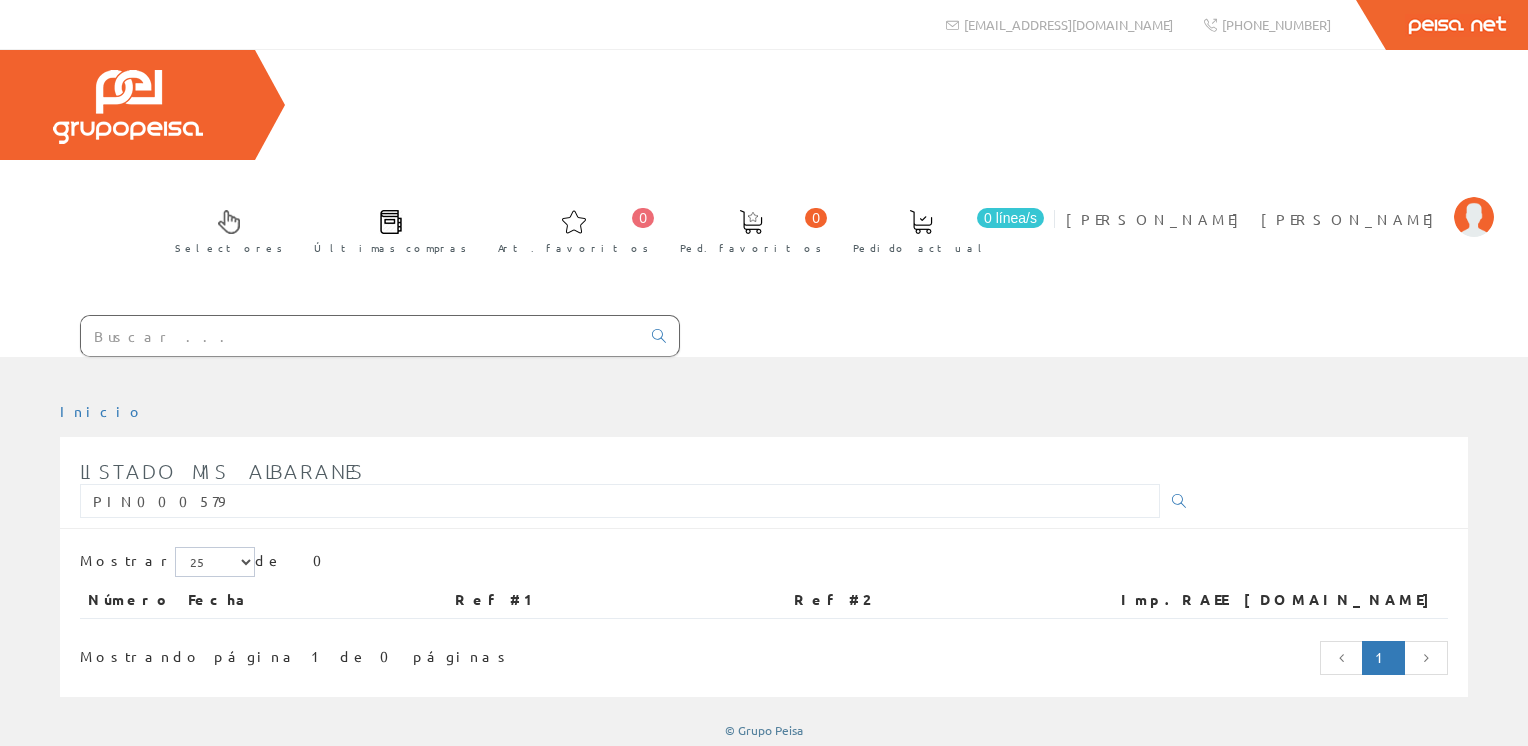 click at bounding box center (360, 336) 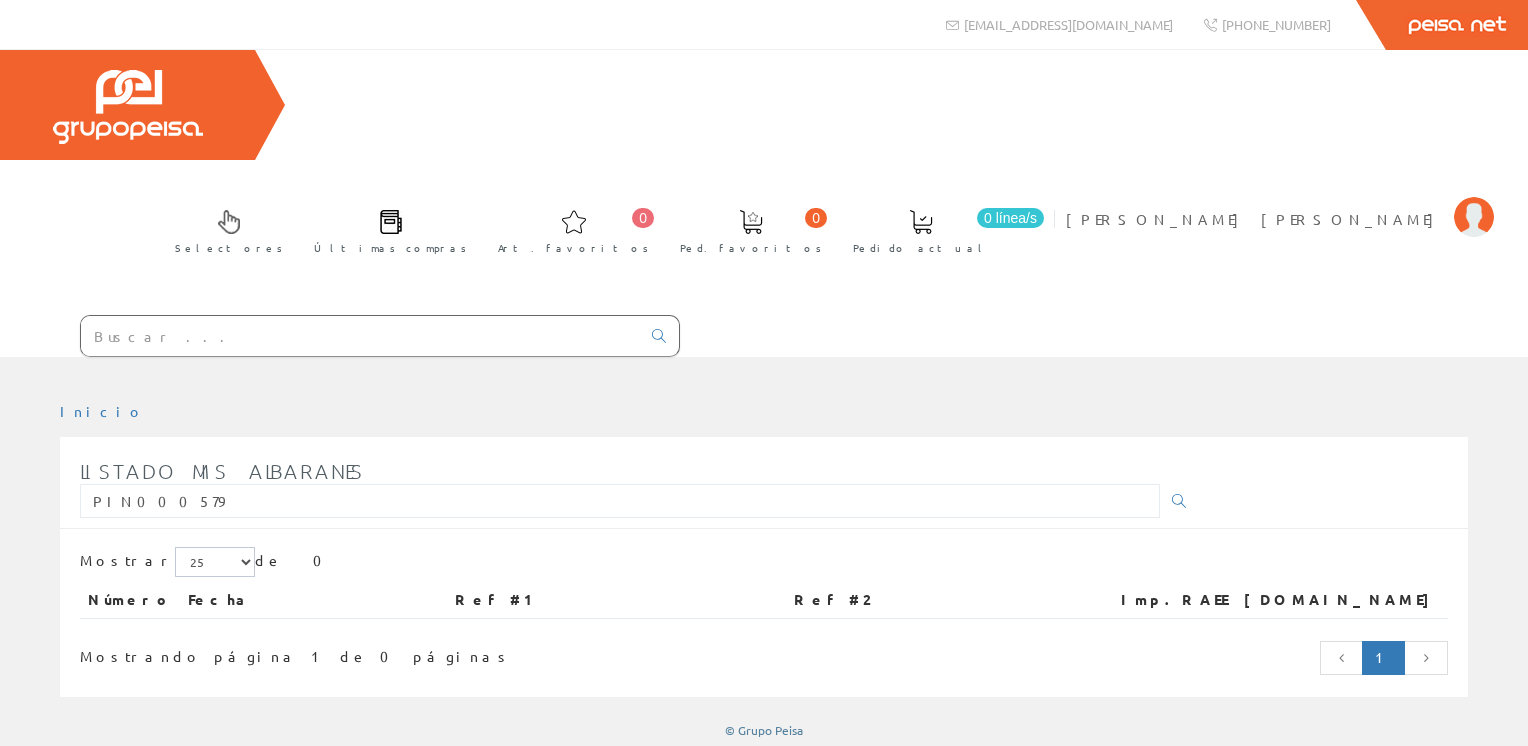 paste on "PIN000579" 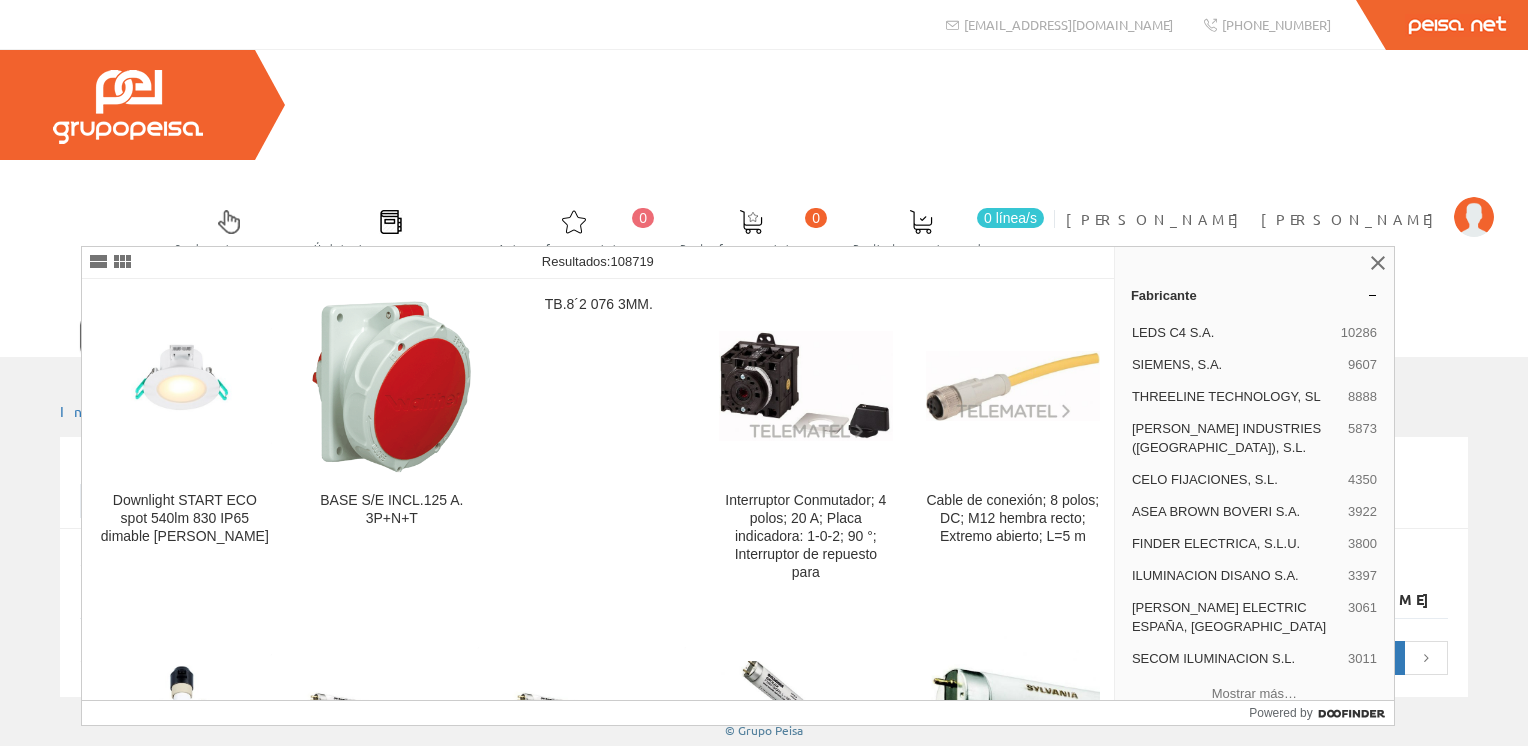 type on "PIN000579" 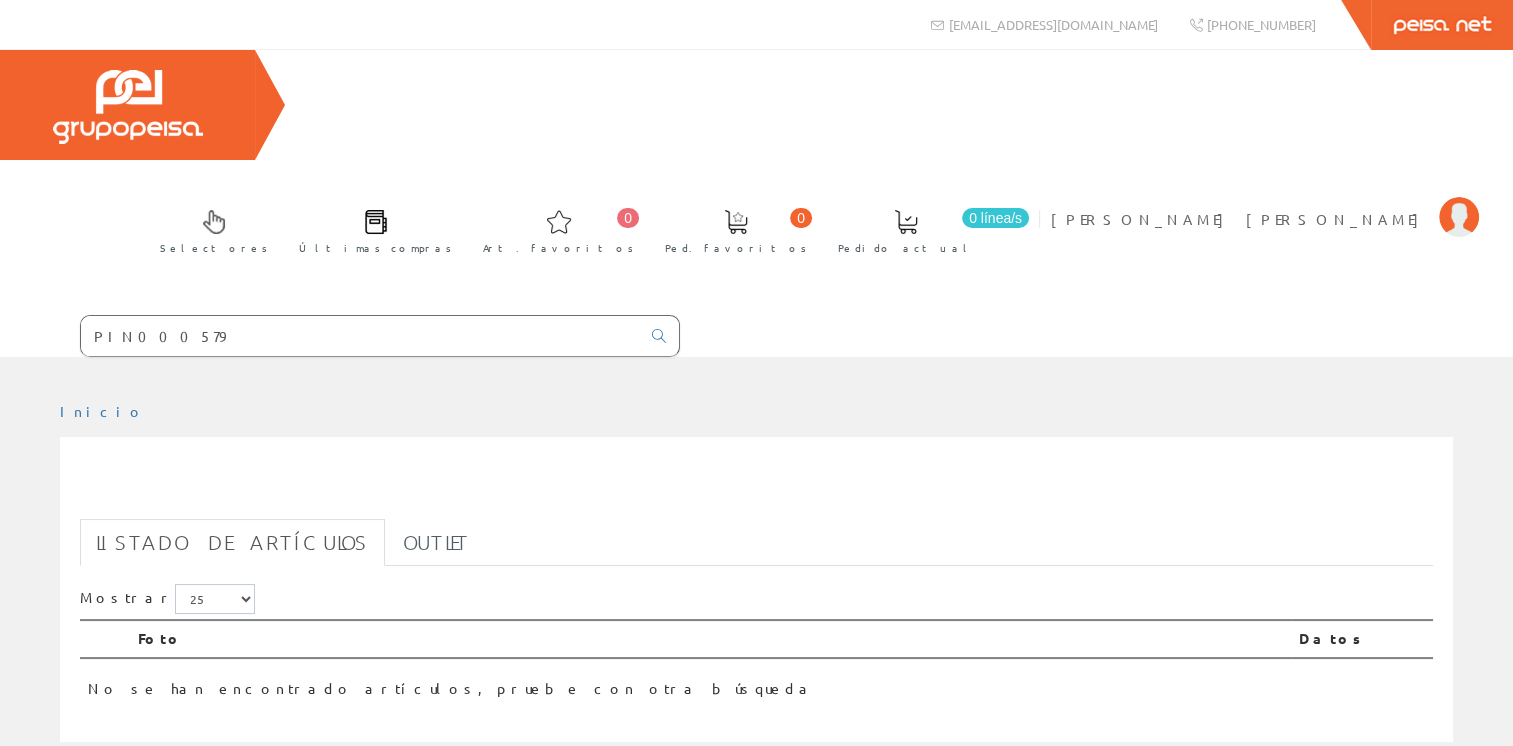 scroll, scrollTop: 0, scrollLeft: 0, axis: both 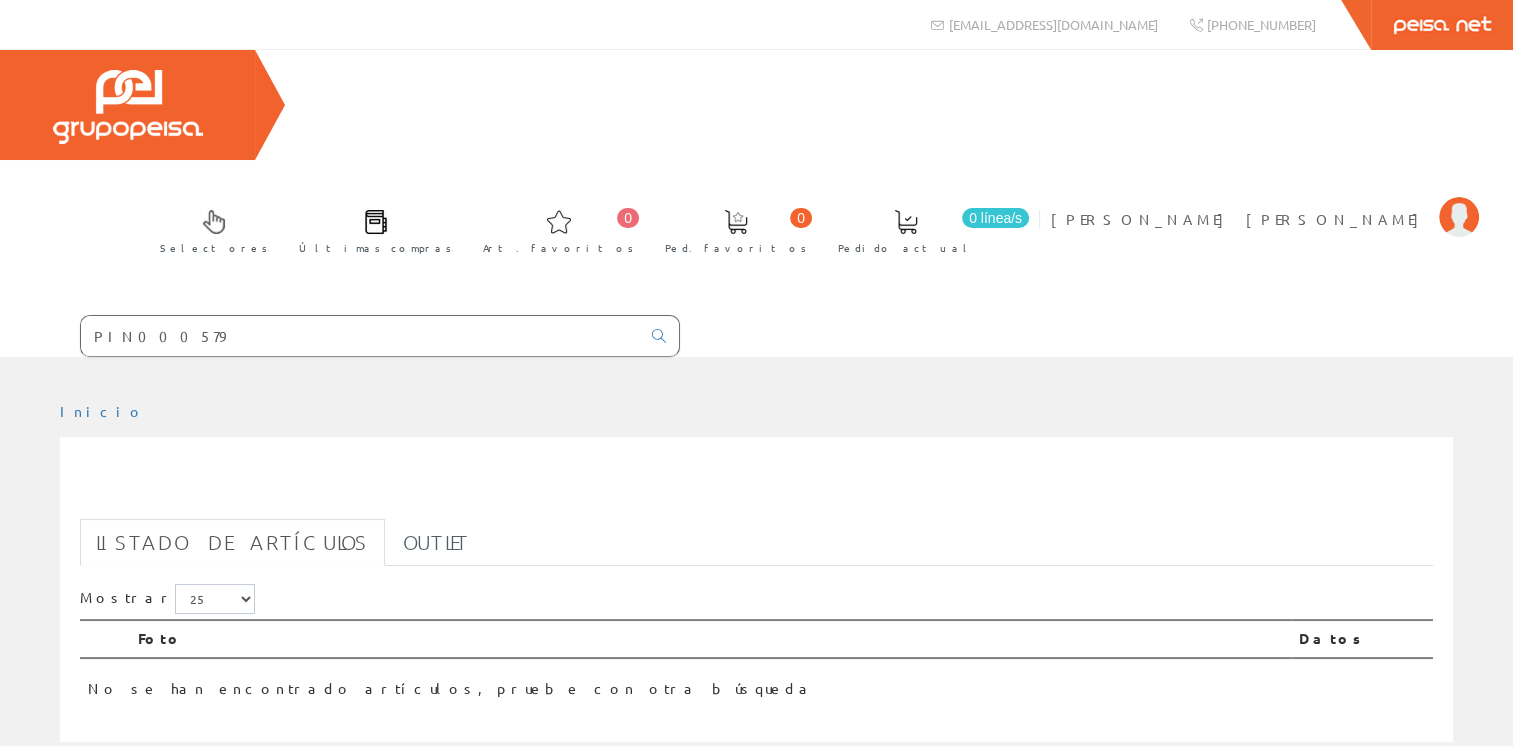 drag, startPoint x: 239, startPoint y: 223, endPoint x: -4, endPoint y: 169, distance: 248.9277 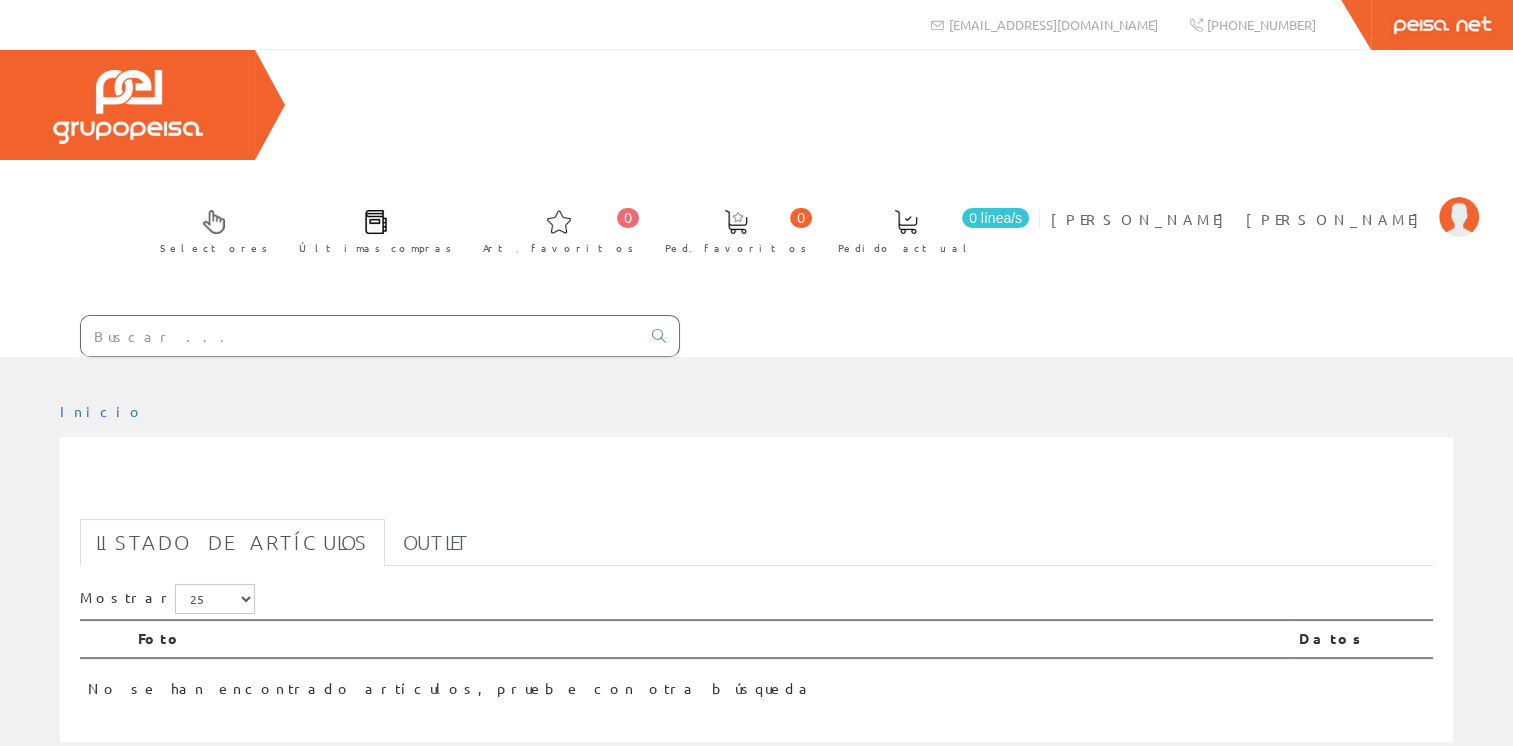 type 